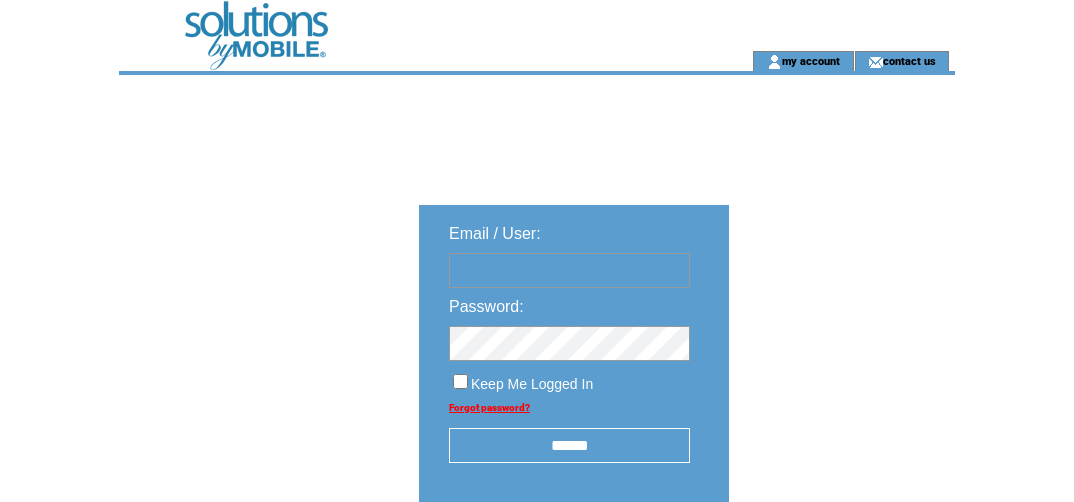 scroll, scrollTop: 0, scrollLeft: 0, axis: both 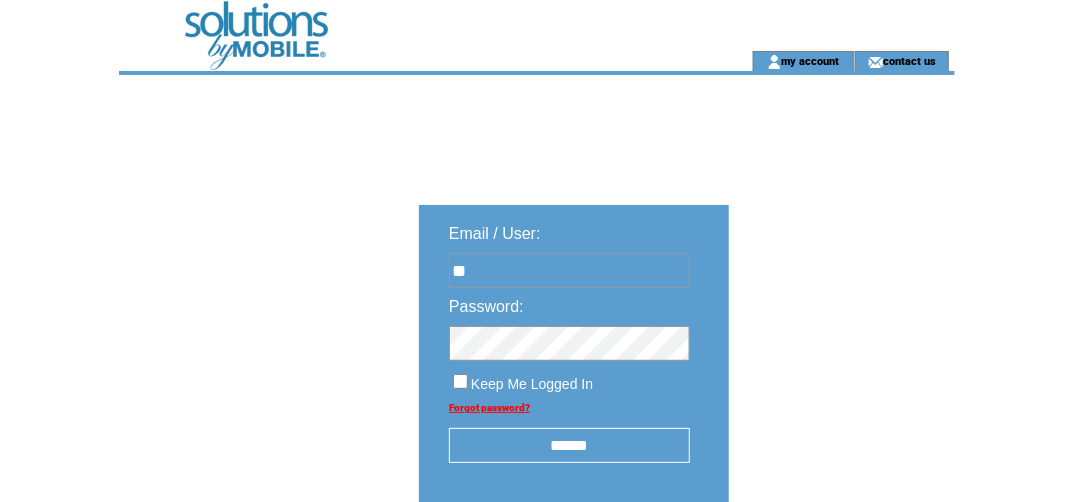 type on "**********" 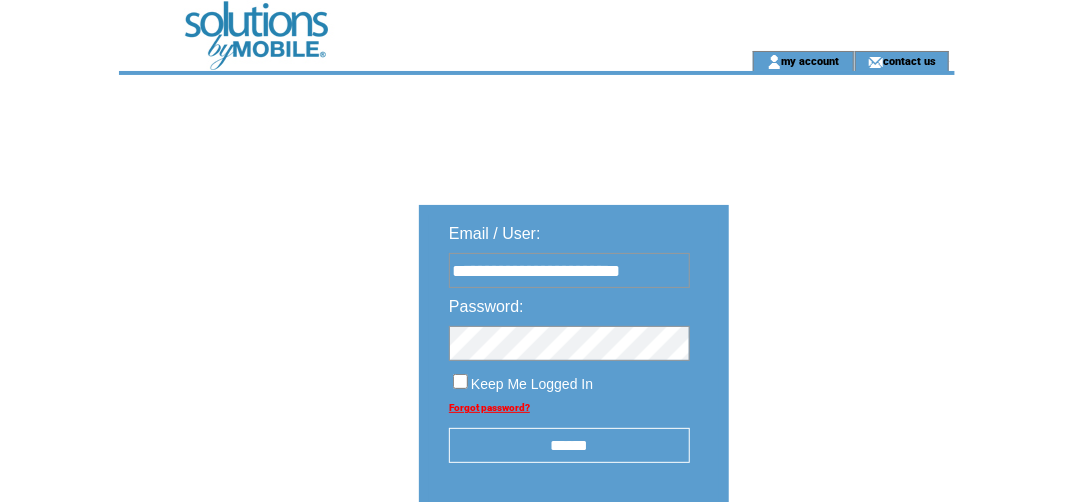 click at bounding box center [569, 338] 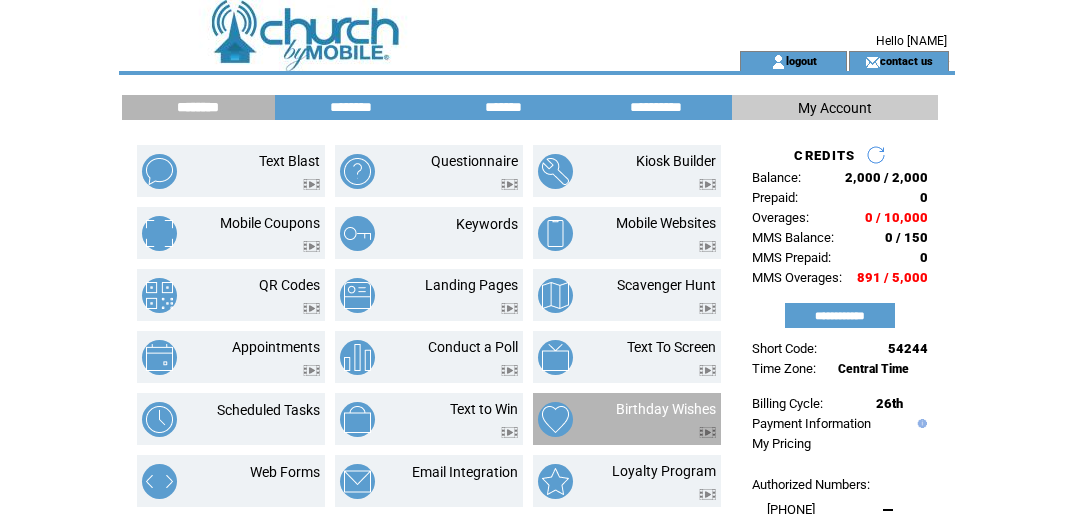 scroll, scrollTop: 0, scrollLeft: 0, axis: both 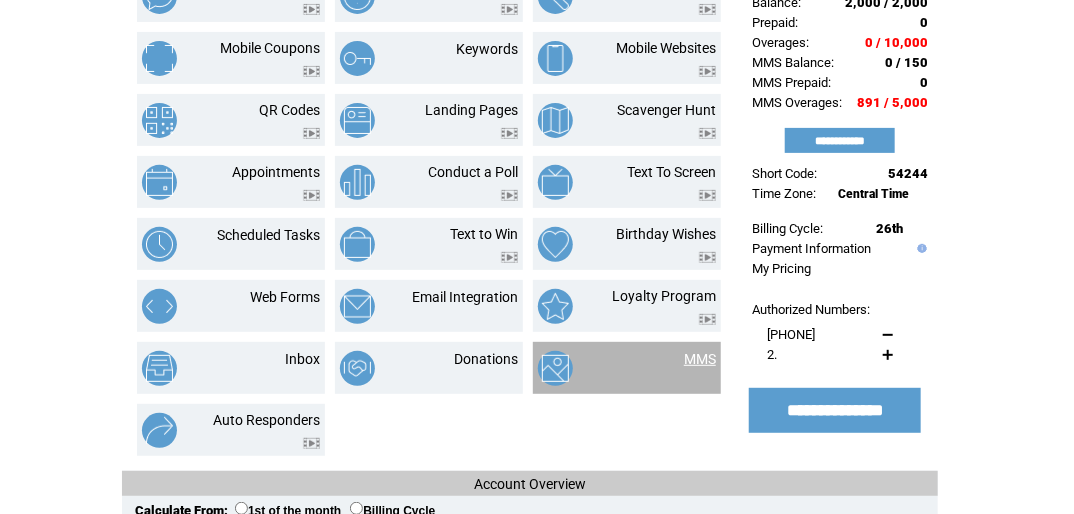 click on "MMS" at bounding box center [700, 359] 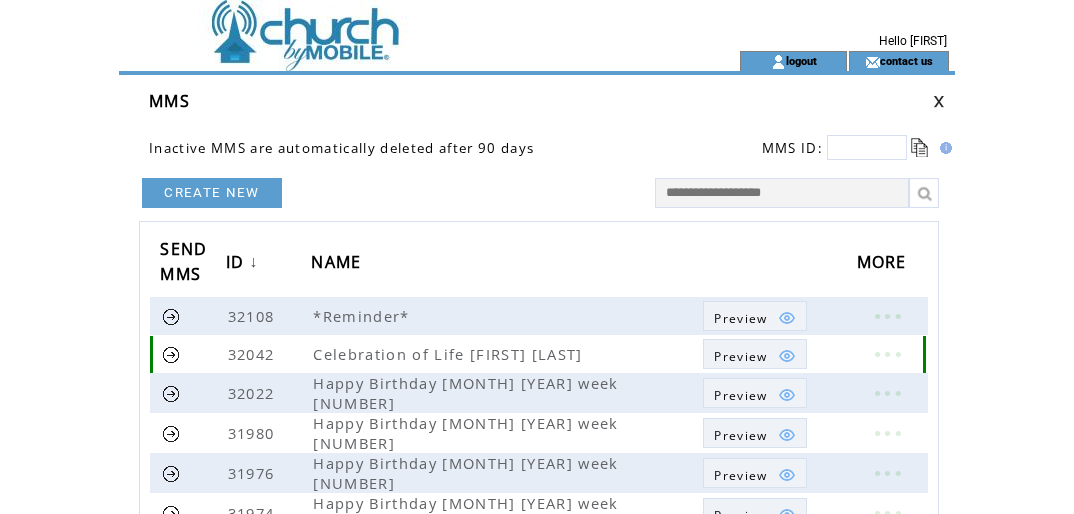 scroll, scrollTop: 0, scrollLeft: 0, axis: both 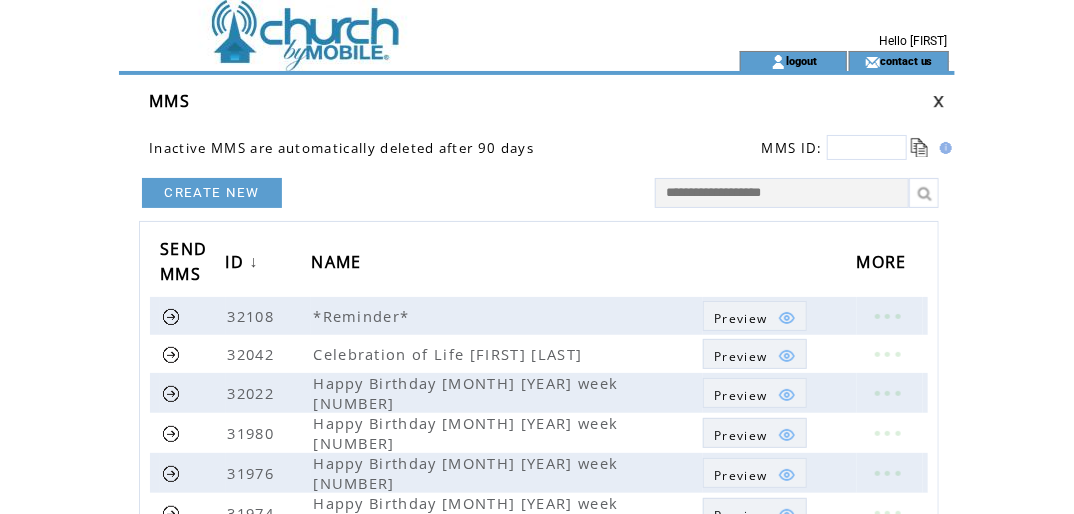 click on "CREATE NEW" at bounding box center (212, 193) 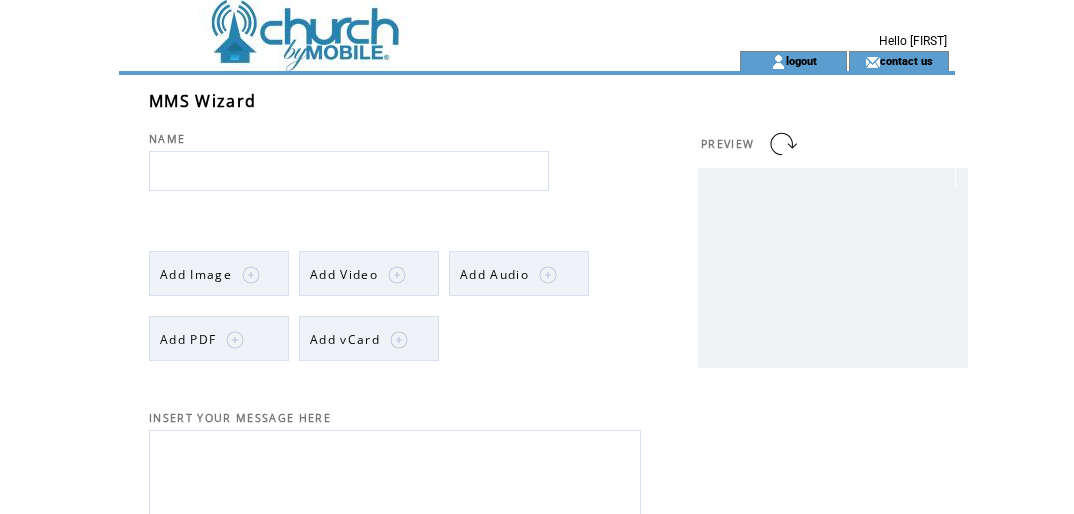 scroll, scrollTop: 0, scrollLeft: 0, axis: both 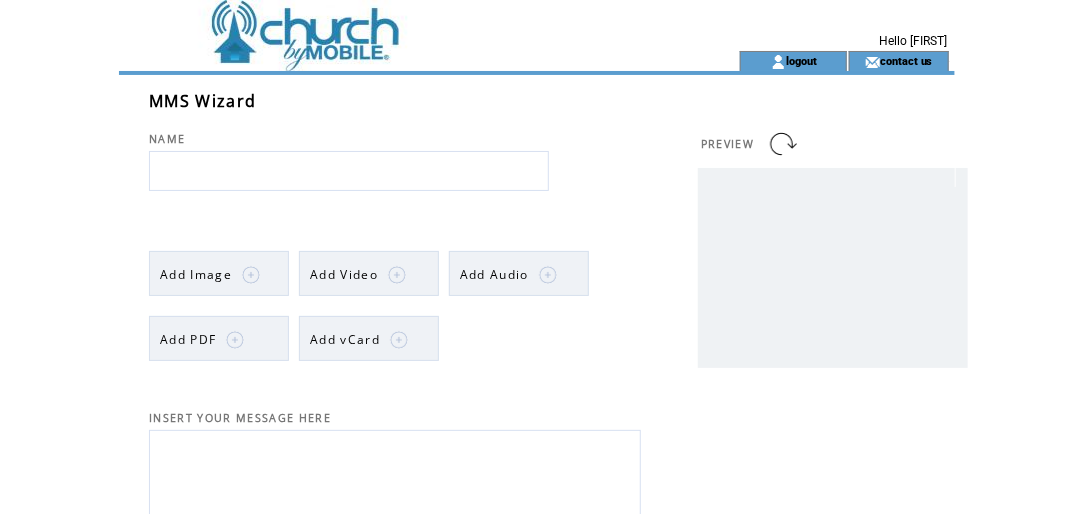 click at bounding box center (349, 171) 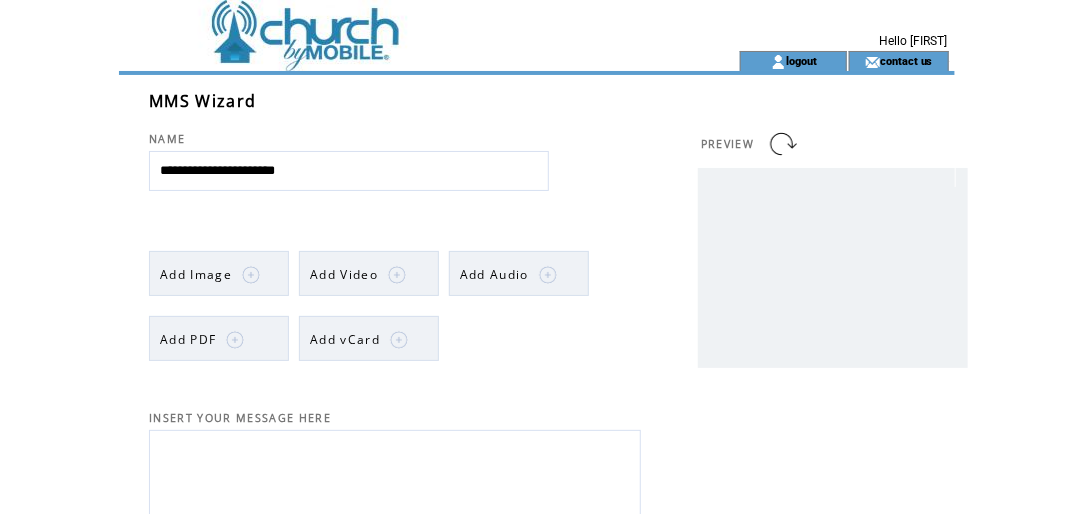 type on "**********" 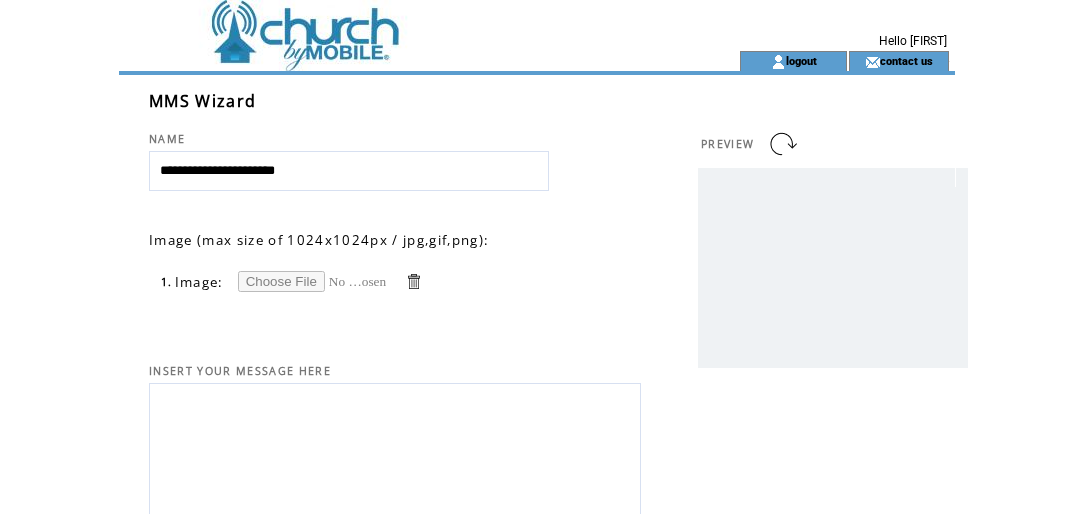 scroll, scrollTop: 0, scrollLeft: 0, axis: both 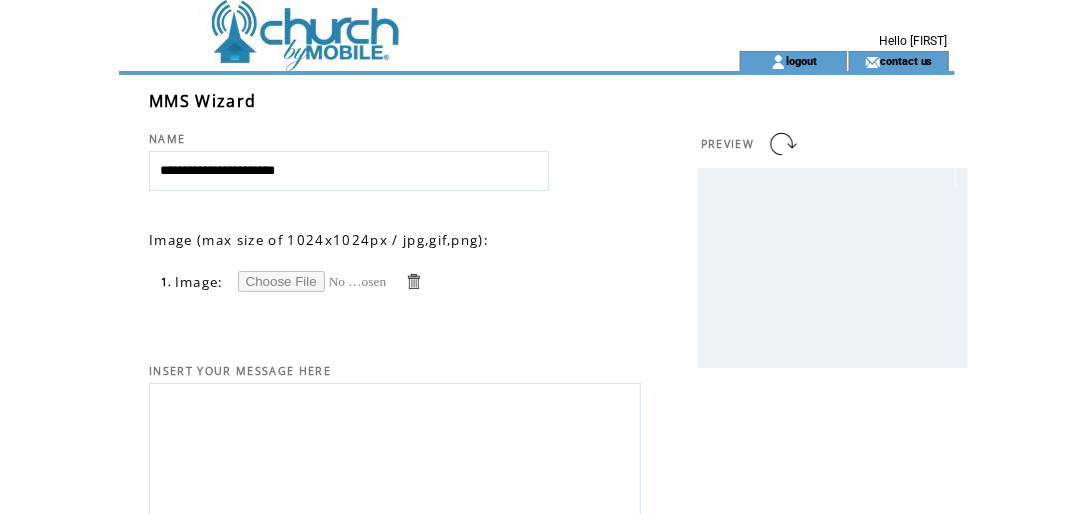 click at bounding box center [313, 281] 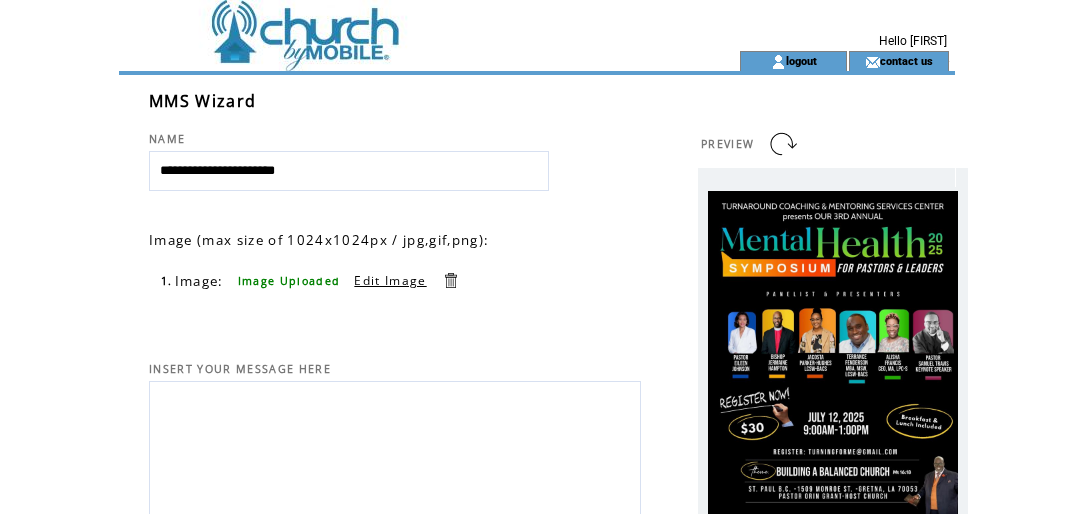 scroll, scrollTop: 0, scrollLeft: 0, axis: both 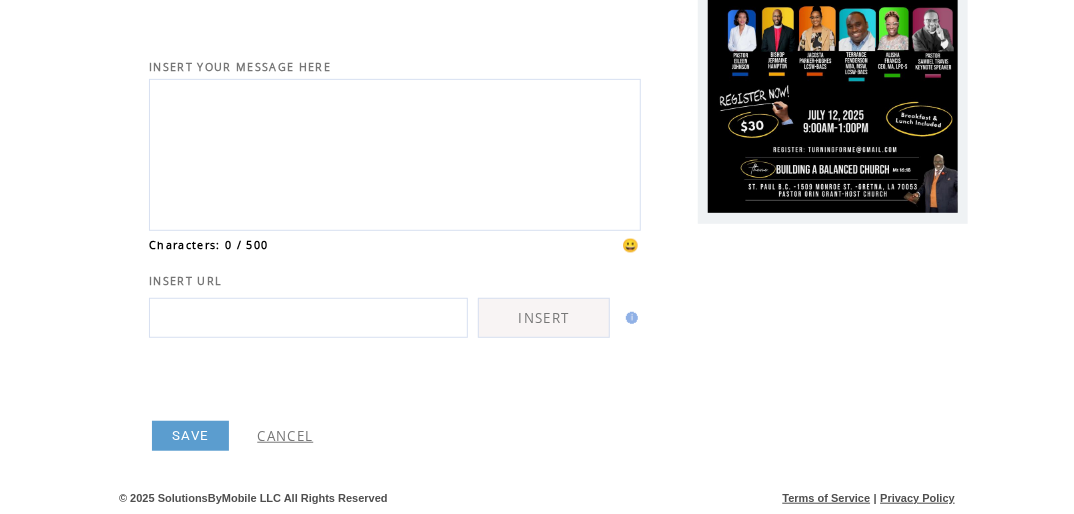 click on "SAVE" at bounding box center (190, 436) 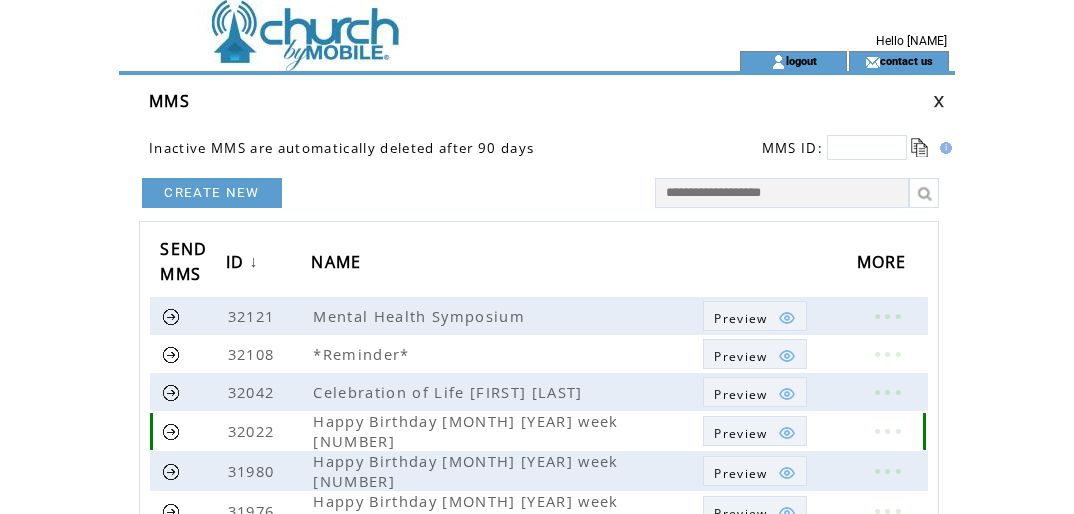 scroll, scrollTop: 0, scrollLeft: 0, axis: both 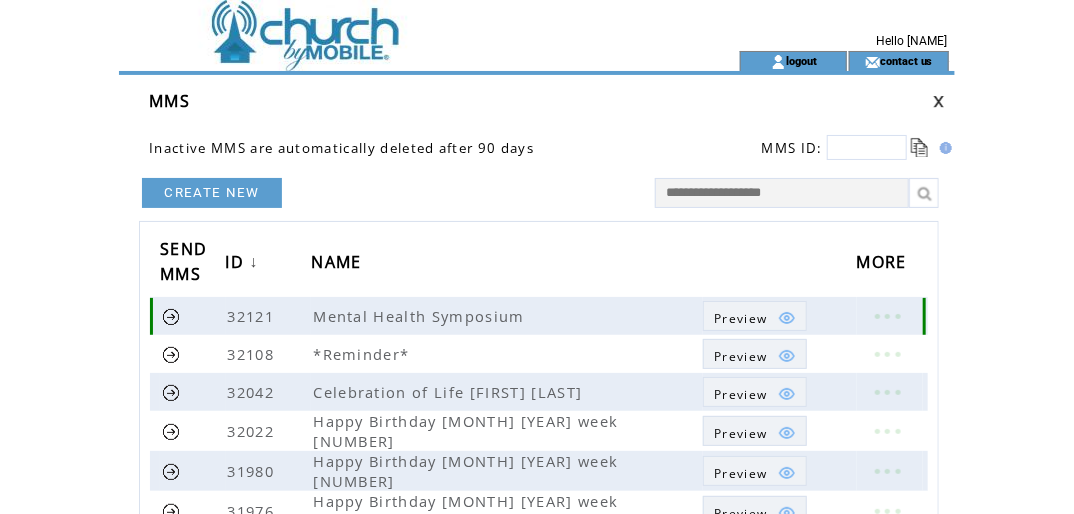 click at bounding box center [171, 316] 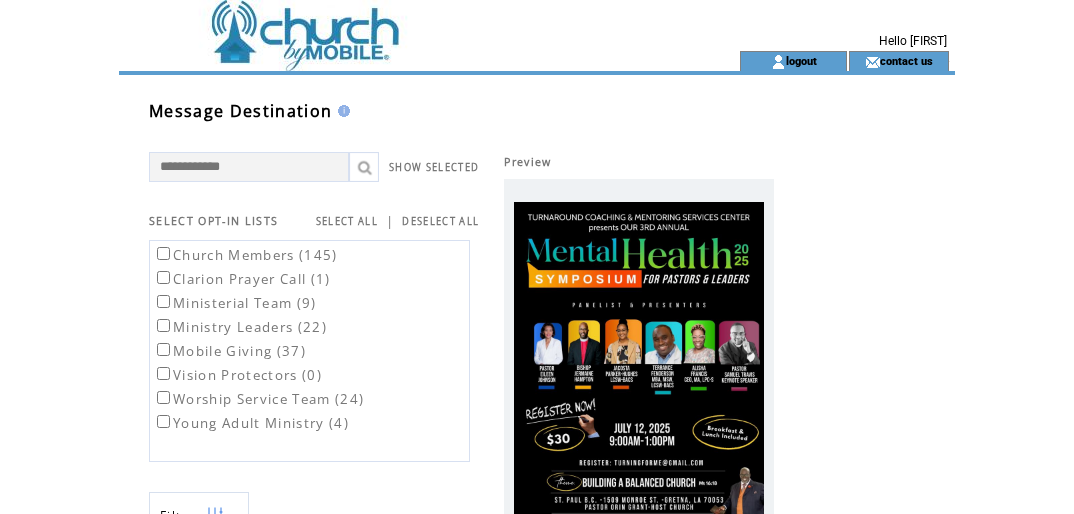 scroll, scrollTop: 0, scrollLeft: 0, axis: both 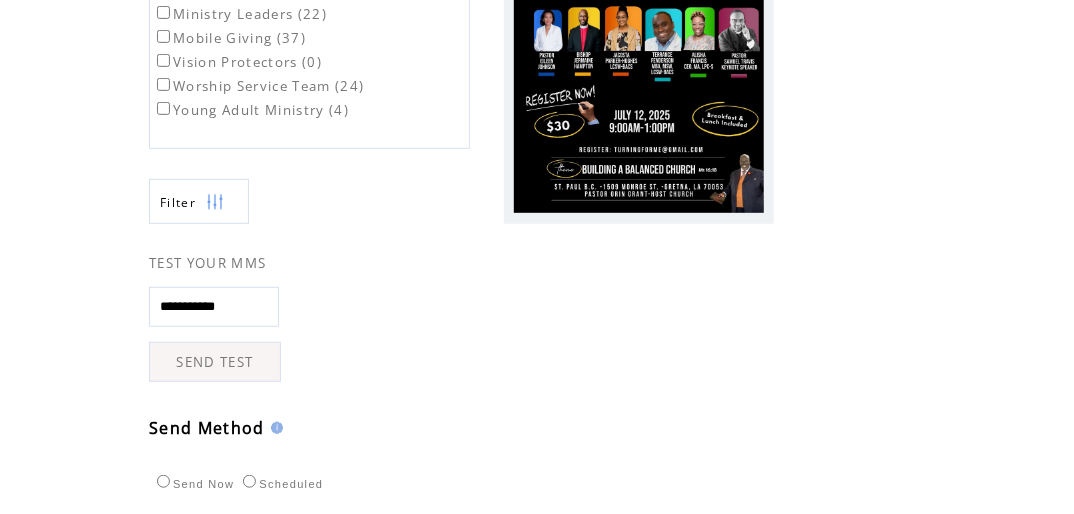 click on "SEND TEST" at bounding box center [215, 362] 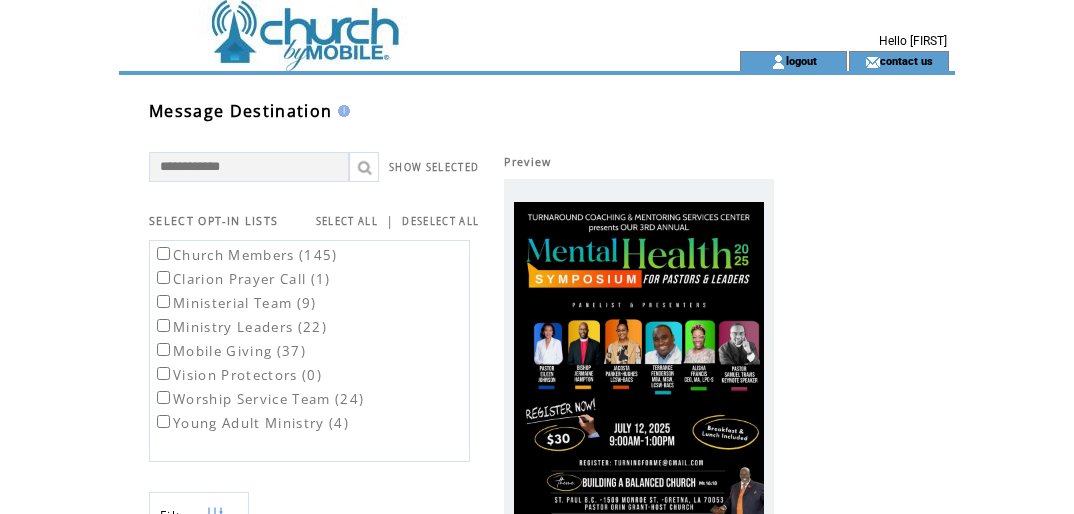 scroll, scrollTop: 0, scrollLeft: 0, axis: both 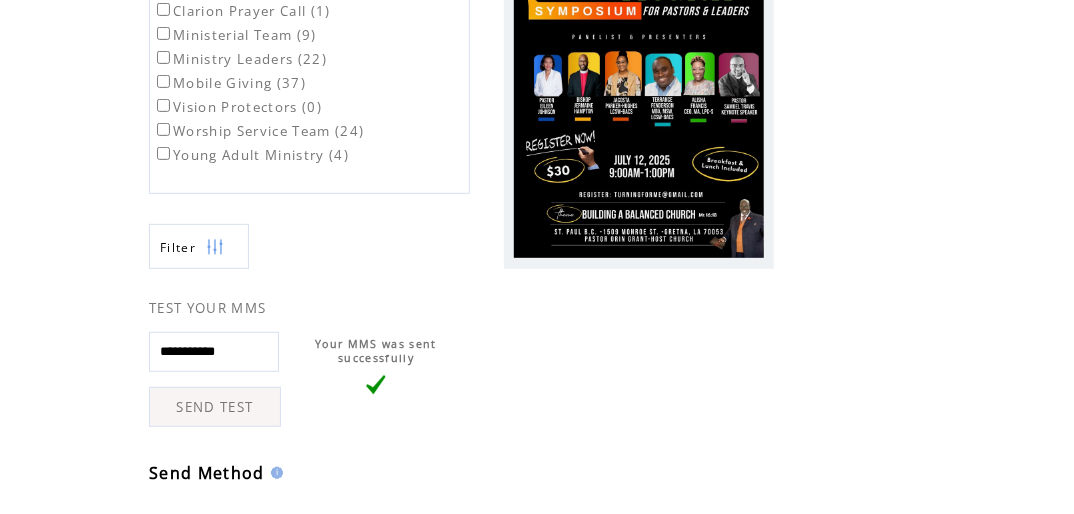 click on "**********" 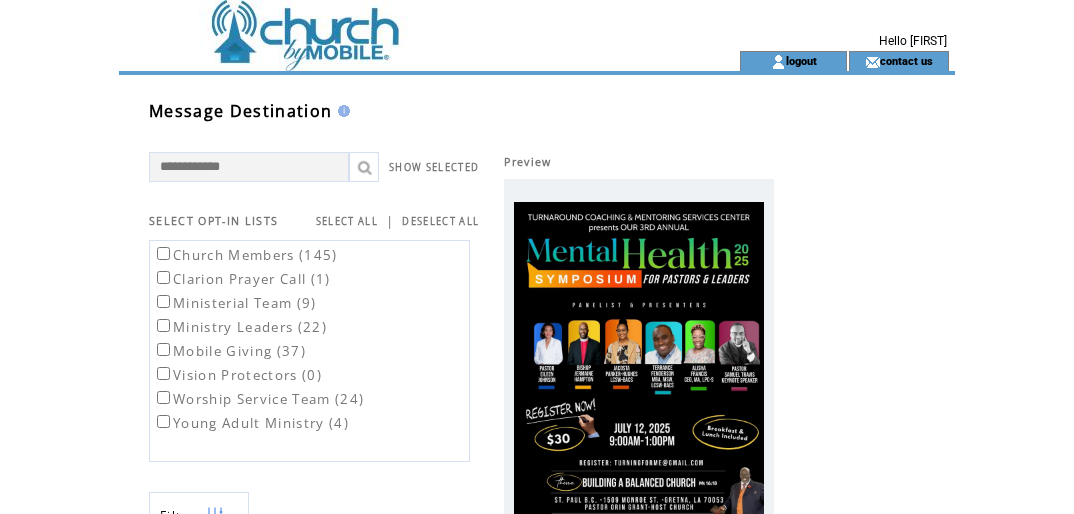 scroll, scrollTop: 313, scrollLeft: 0, axis: vertical 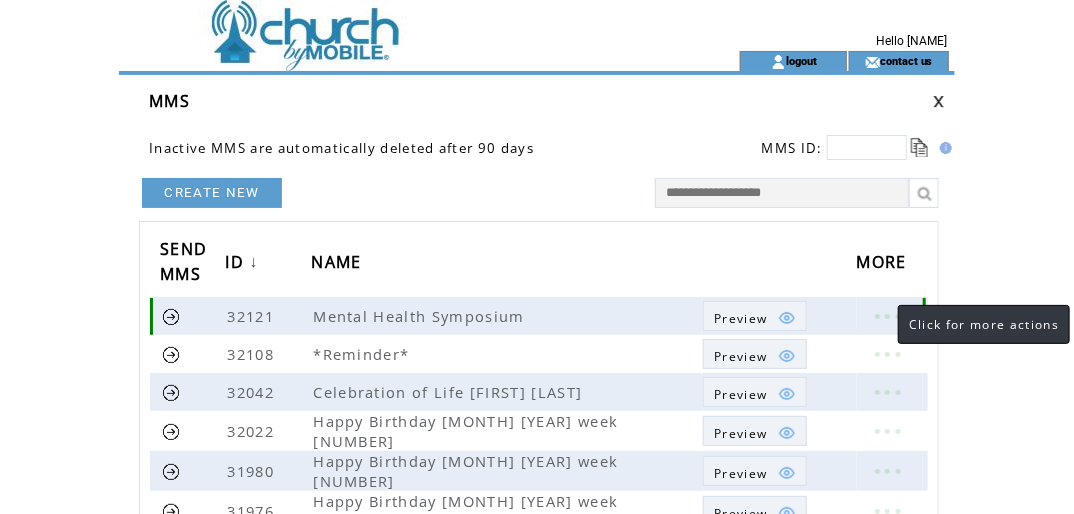 click at bounding box center [887, 316] 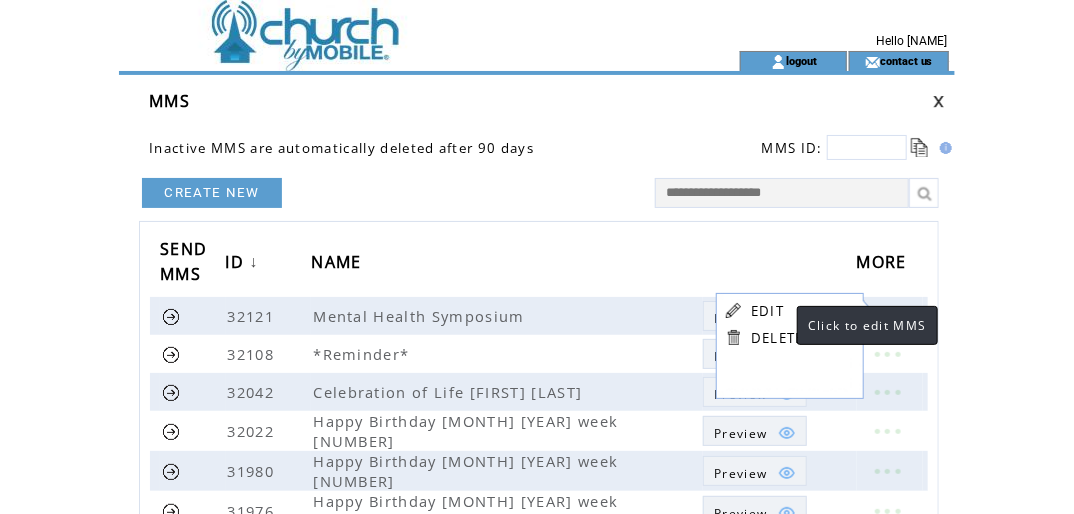 click on "EDIT" at bounding box center (767, 311) 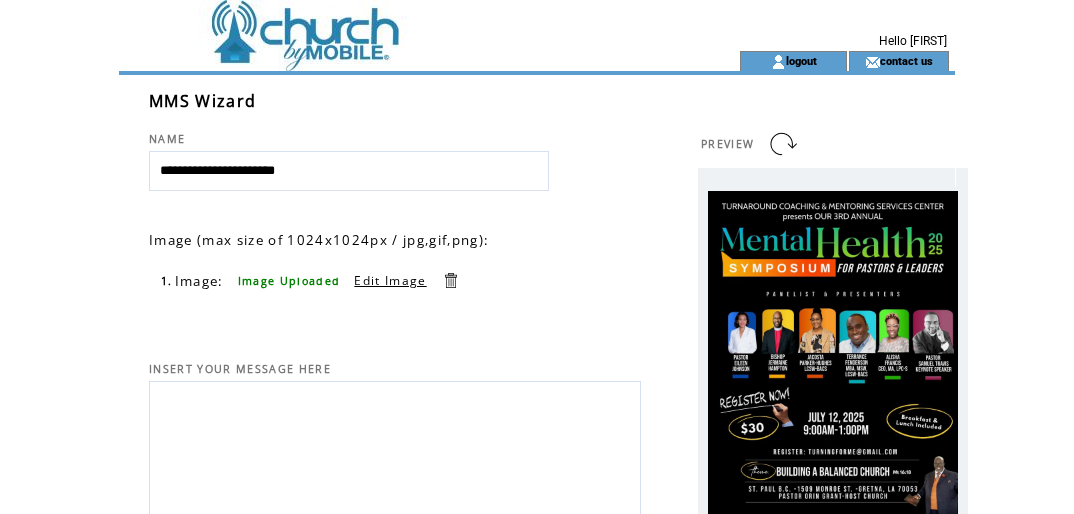 scroll, scrollTop: 0, scrollLeft: 0, axis: both 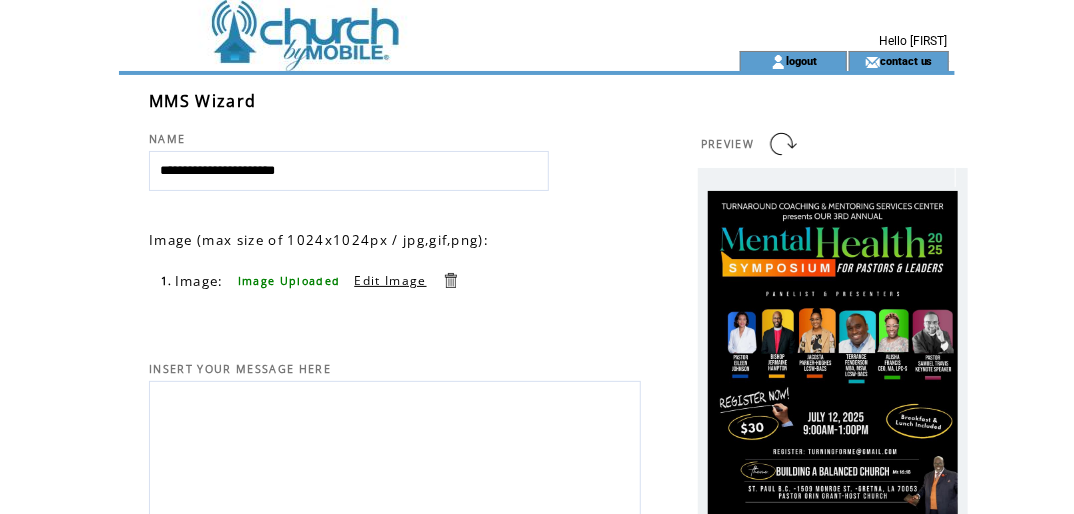 click at bounding box center [395, 454] 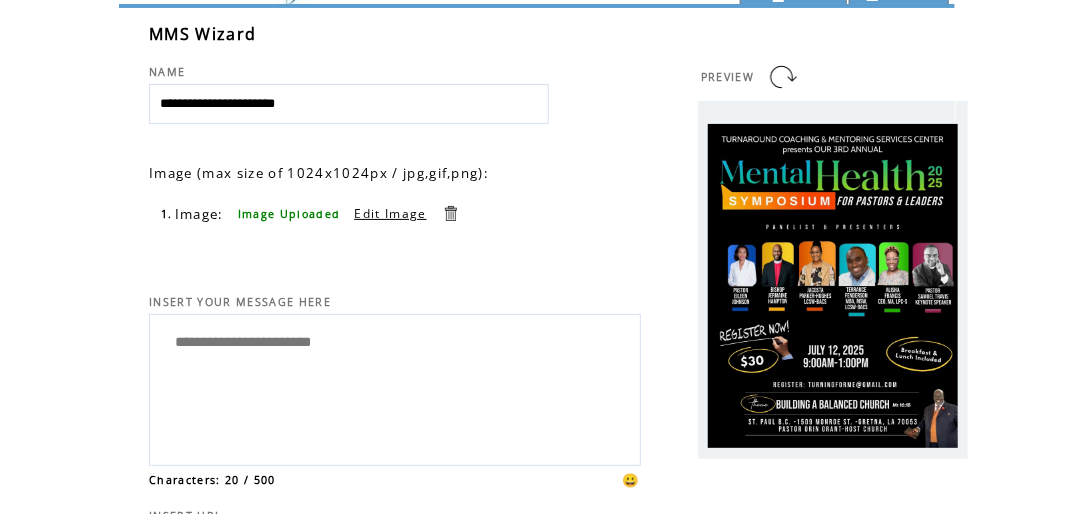 scroll, scrollTop: 68, scrollLeft: 0, axis: vertical 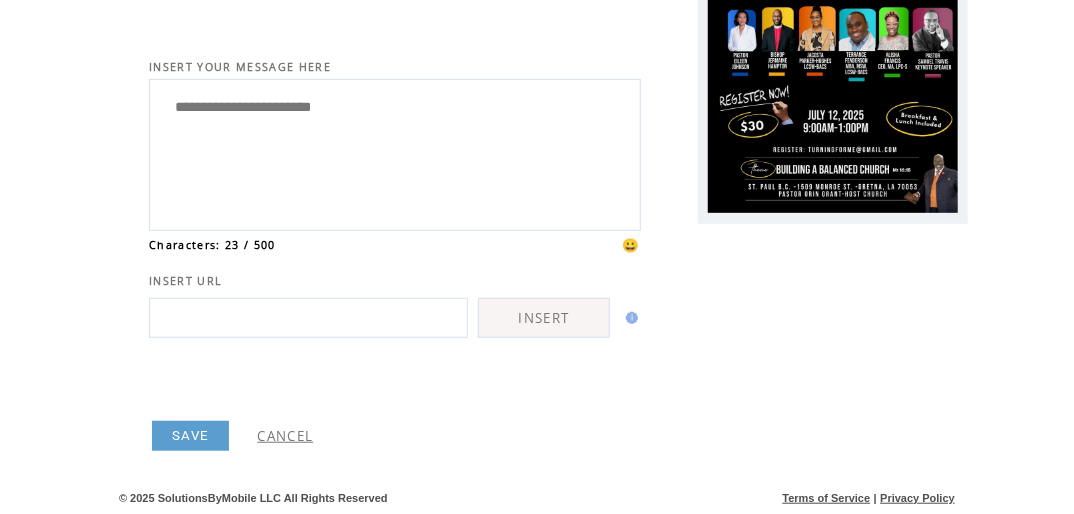 type on "**********" 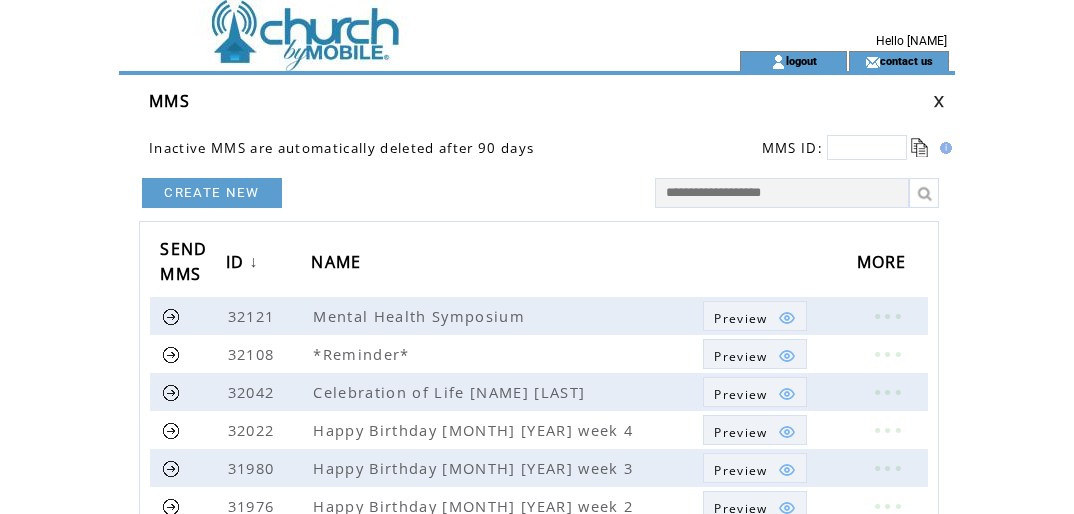 scroll, scrollTop: 0, scrollLeft: 0, axis: both 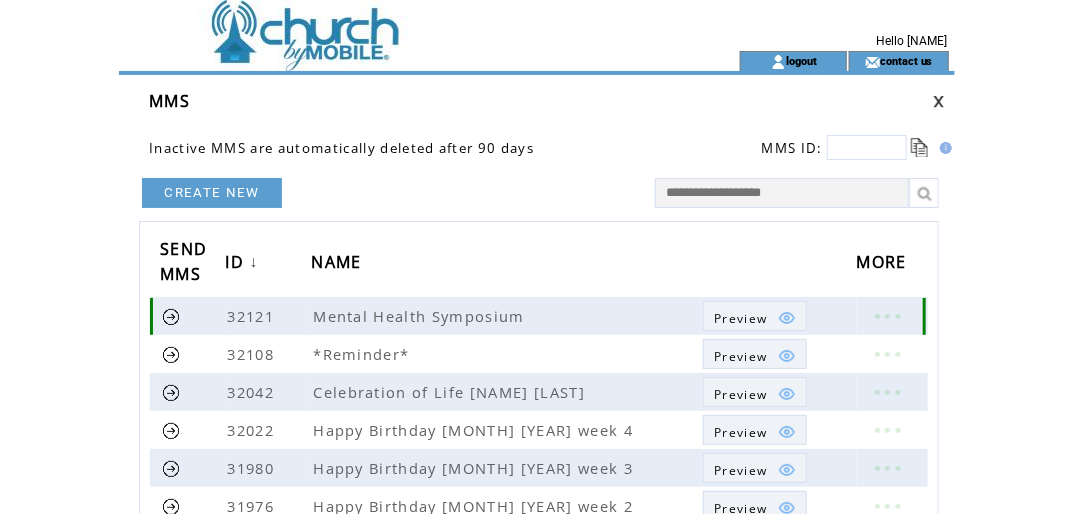 click at bounding box center [171, 316] 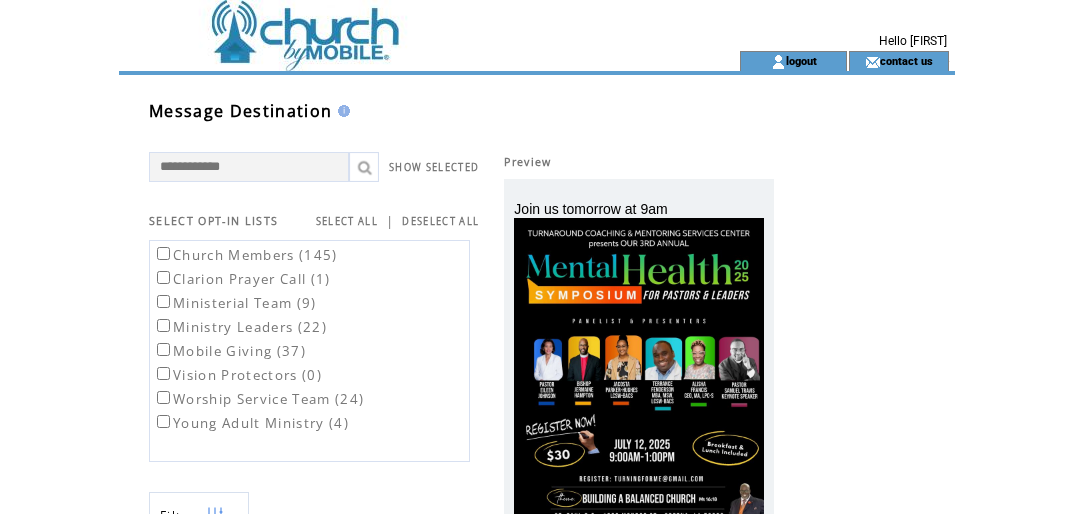 scroll, scrollTop: 0, scrollLeft: 0, axis: both 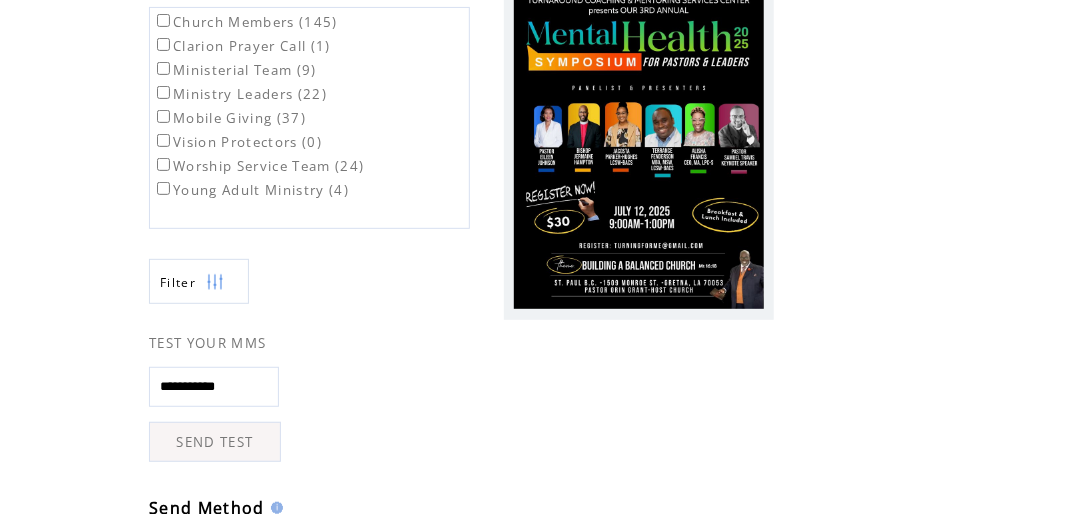 click on "SEND TEST" at bounding box center (215, 442) 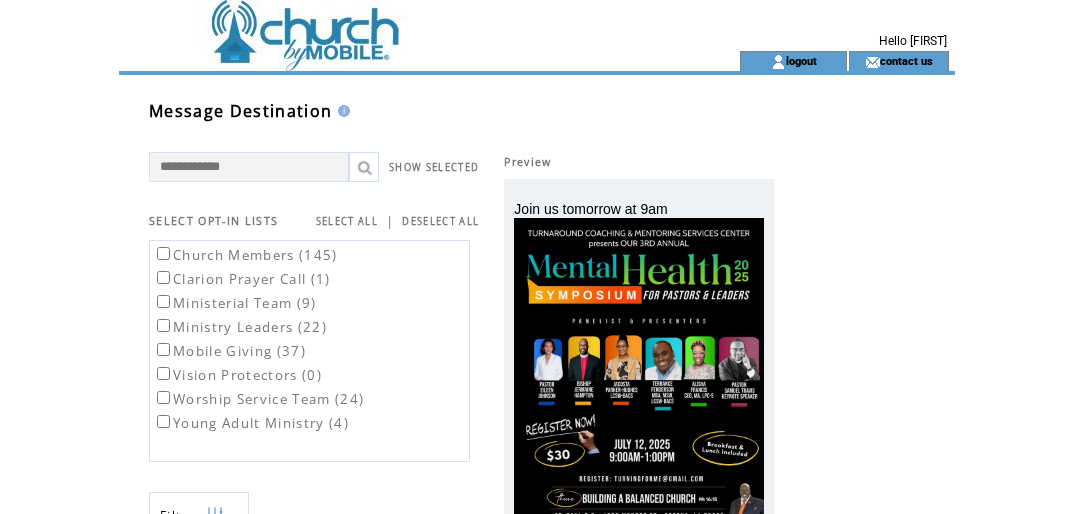 scroll, scrollTop: 0, scrollLeft: 0, axis: both 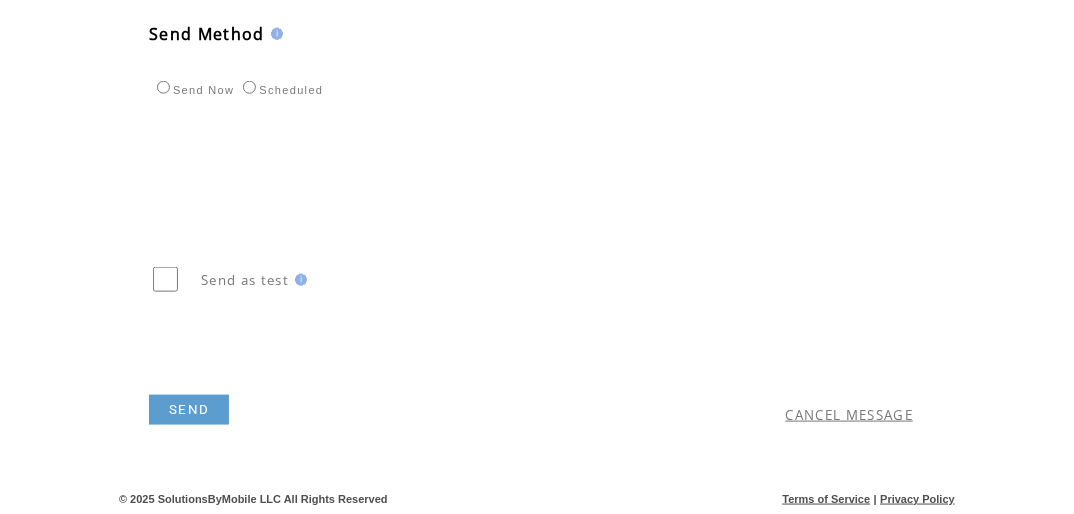 click on "SEND" at bounding box center (189, 410) 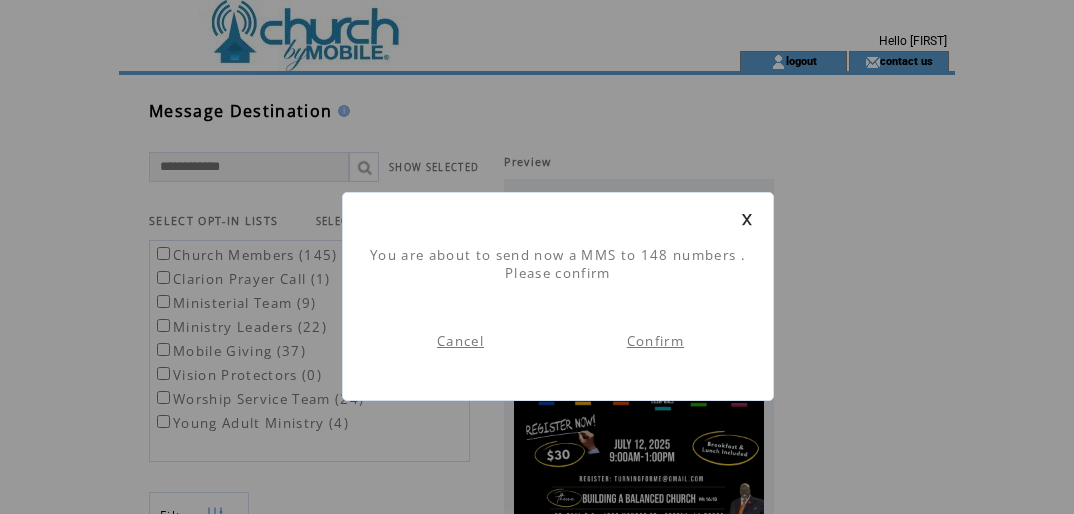 scroll, scrollTop: 0, scrollLeft: 0, axis: both 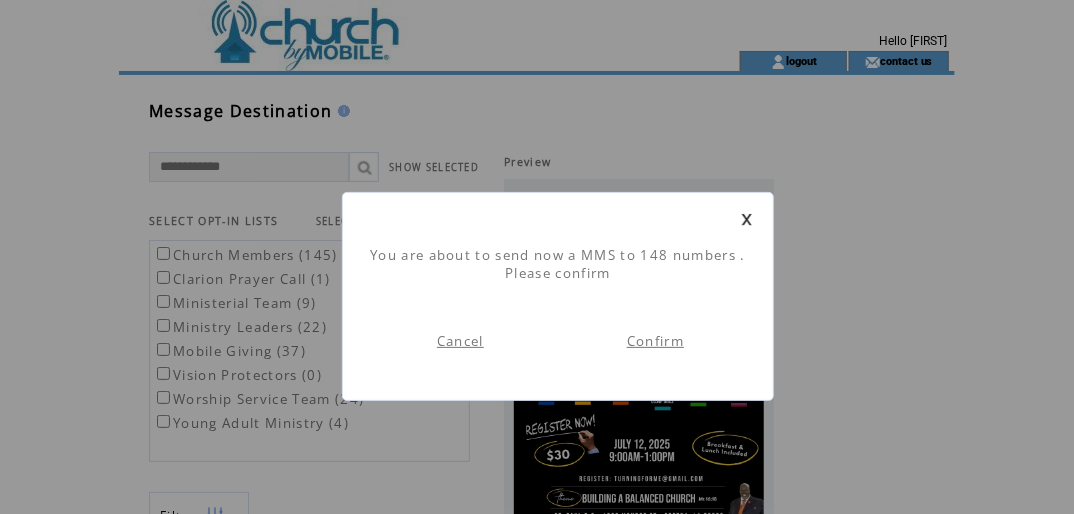 click on "Confirm" at bounding box center (655, 341) 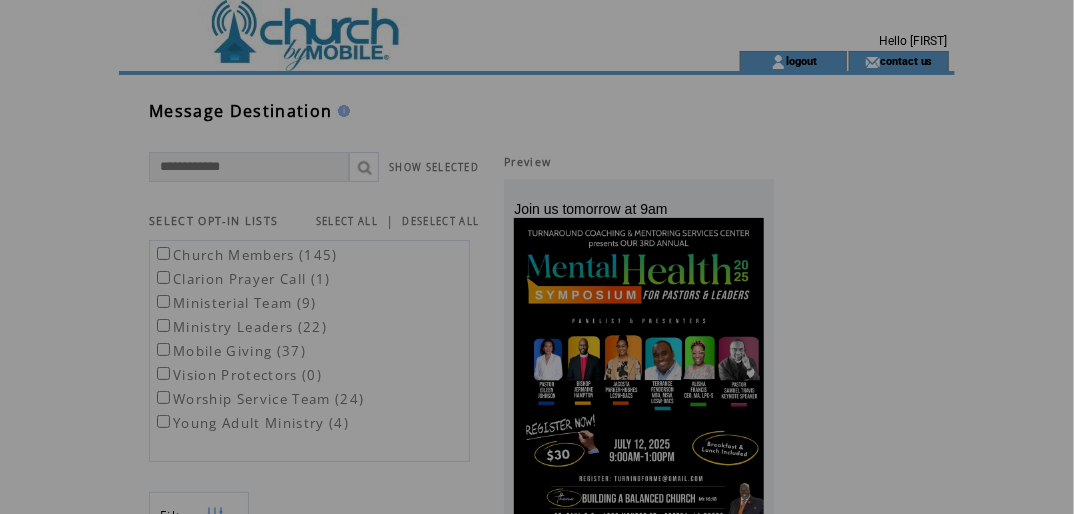 scroll, scrollTop: 0, scrollLeft: 0, axis: both 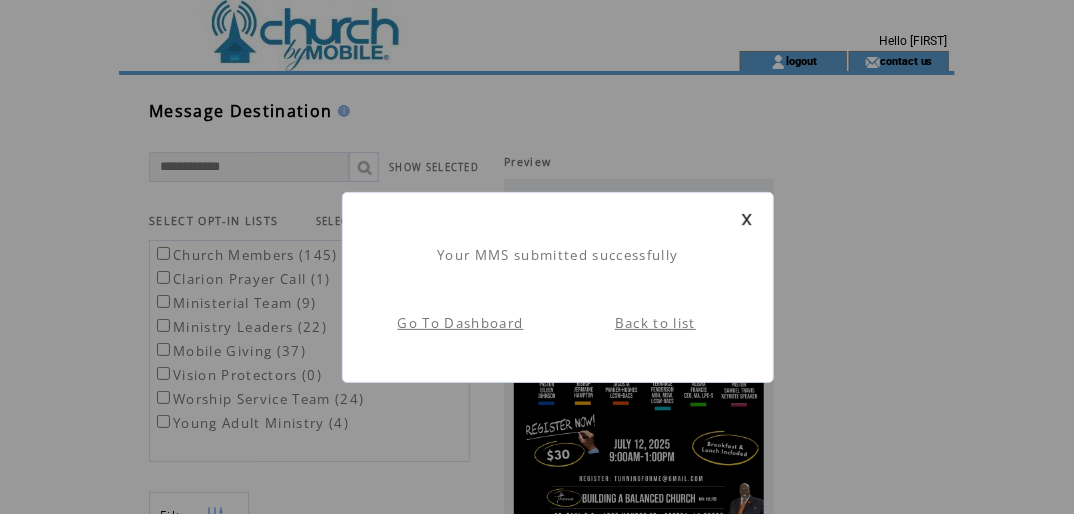 click at bounding box center [747, 219] 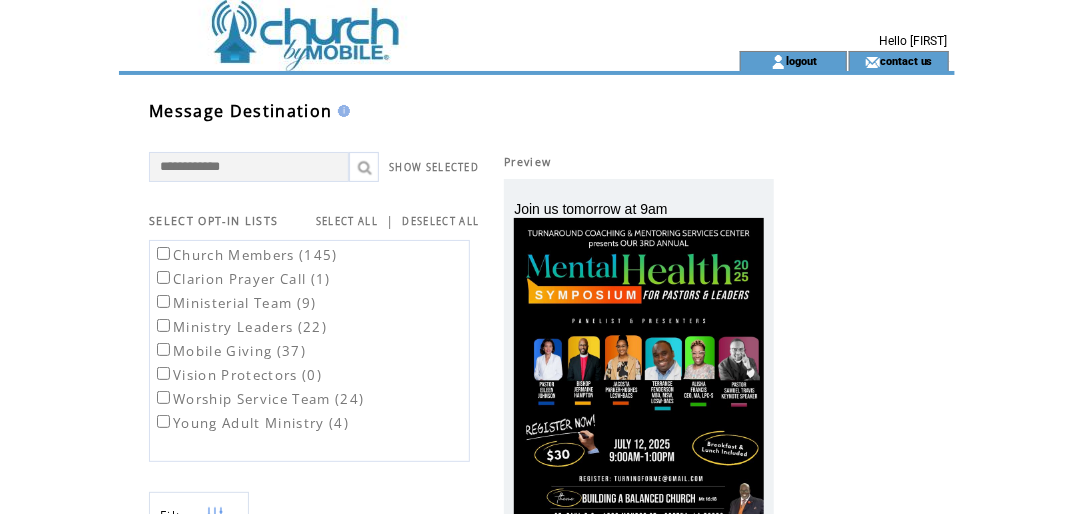 scroll, scrollTop: 0, scrollLeft: 0, axis: both 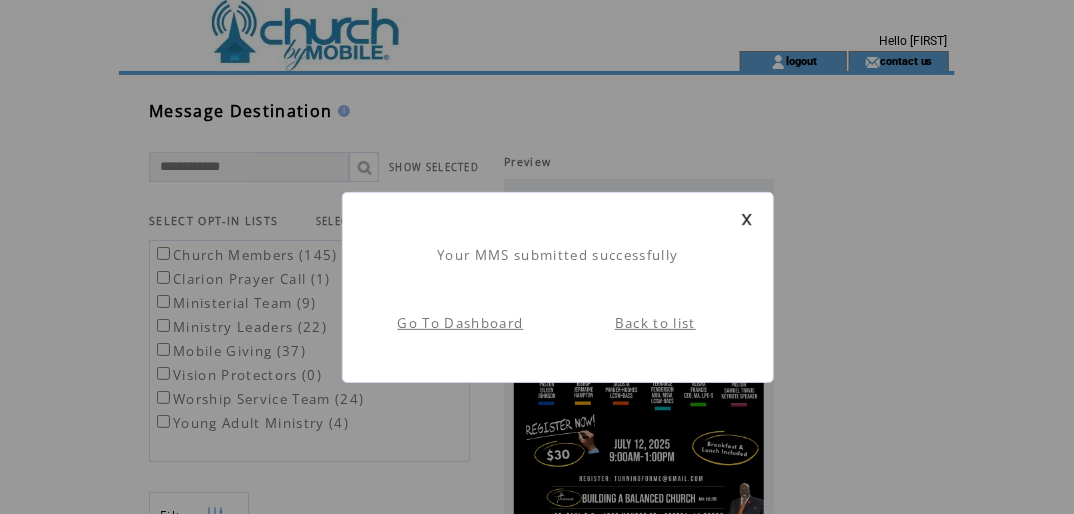 click on "Go To Dashboard" at bounding box center [461, 323] 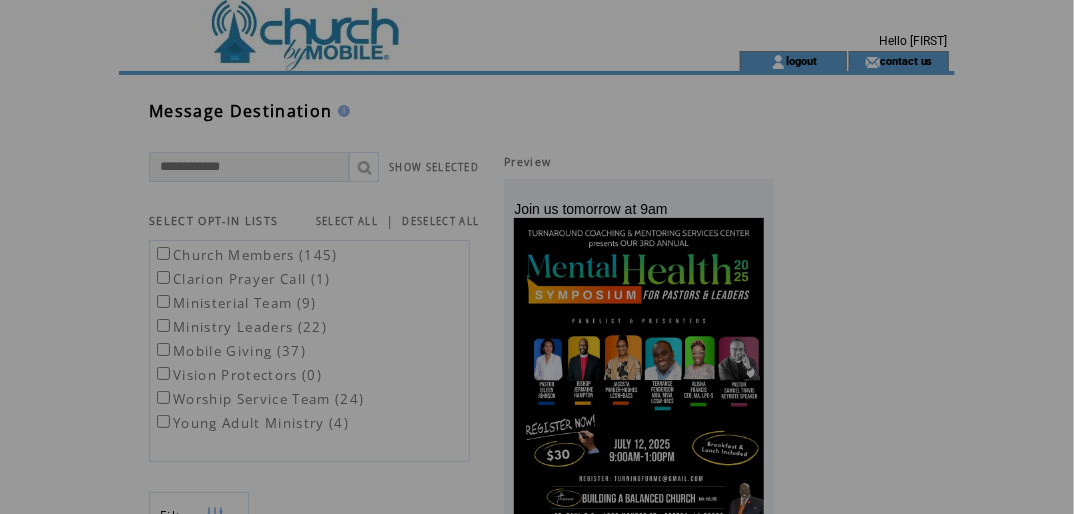 scroll, scrollTop: 0, scrollLeft: 0, axis: both 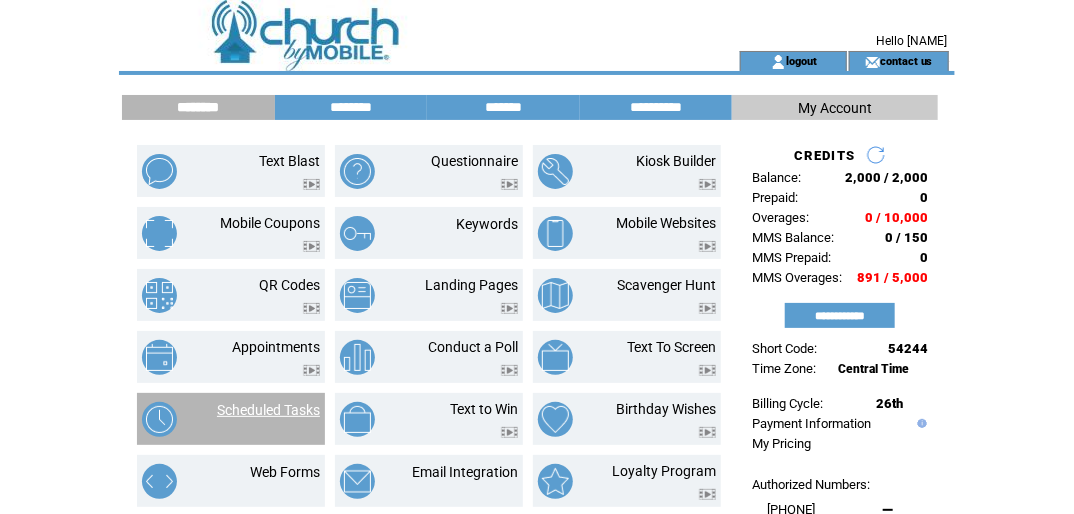 click on "Scheduled Tasks" at bounding box center [268, 410] 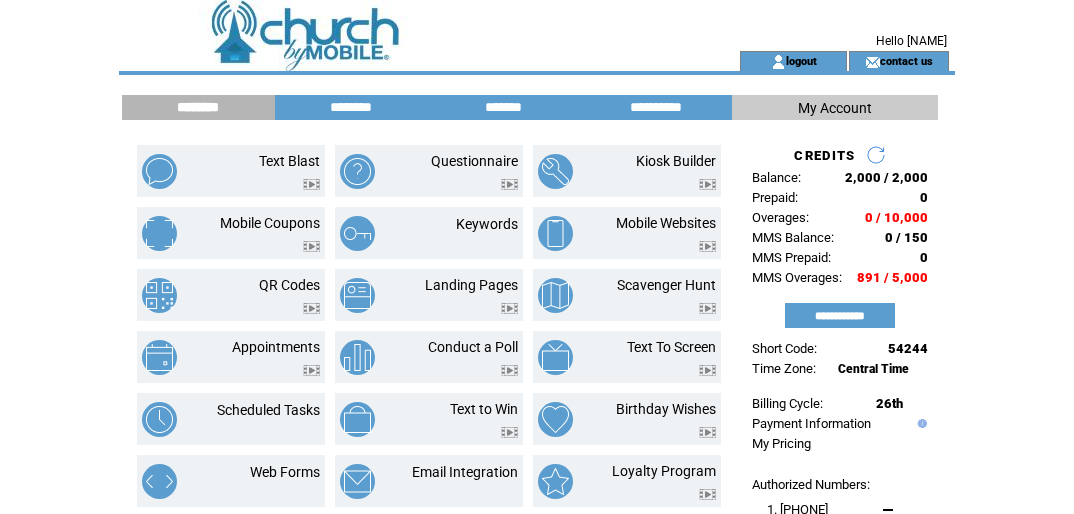 scroll, scrollTop: 0, scrollLeft: 0, axis: both 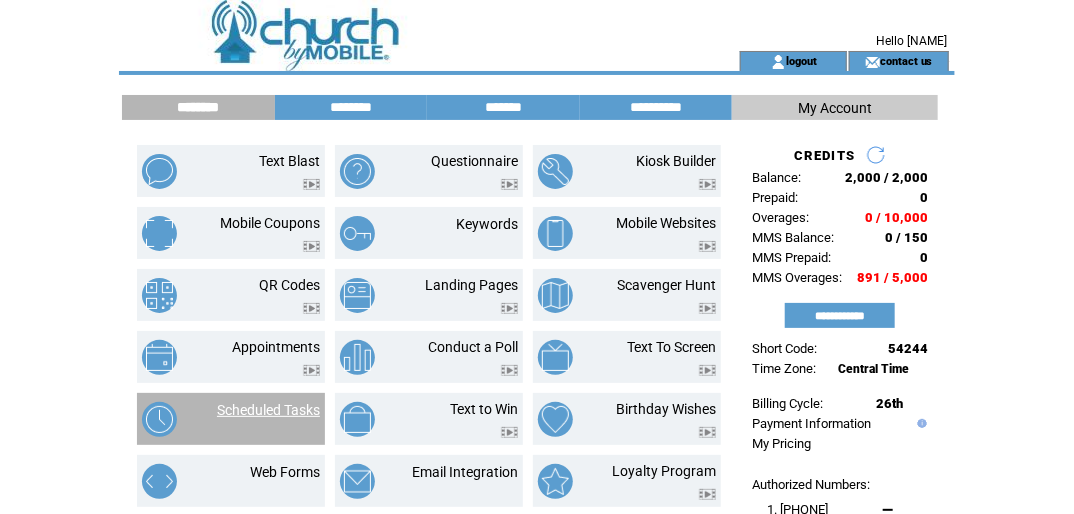 click on "Scheduled Tasks" at bounding box center [268, 410] 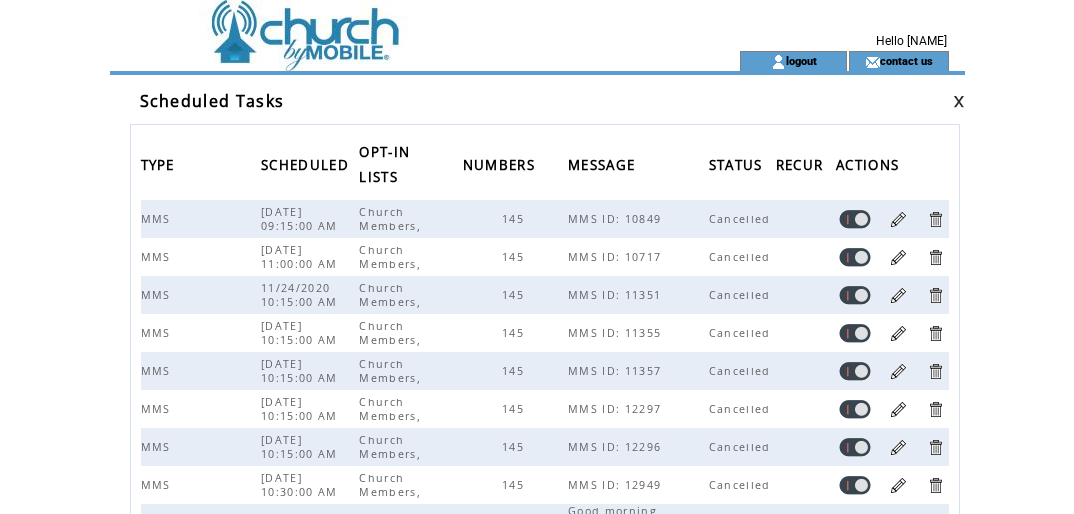 scroll, scrollTop: 0, scrollLeft: 0, axis: both 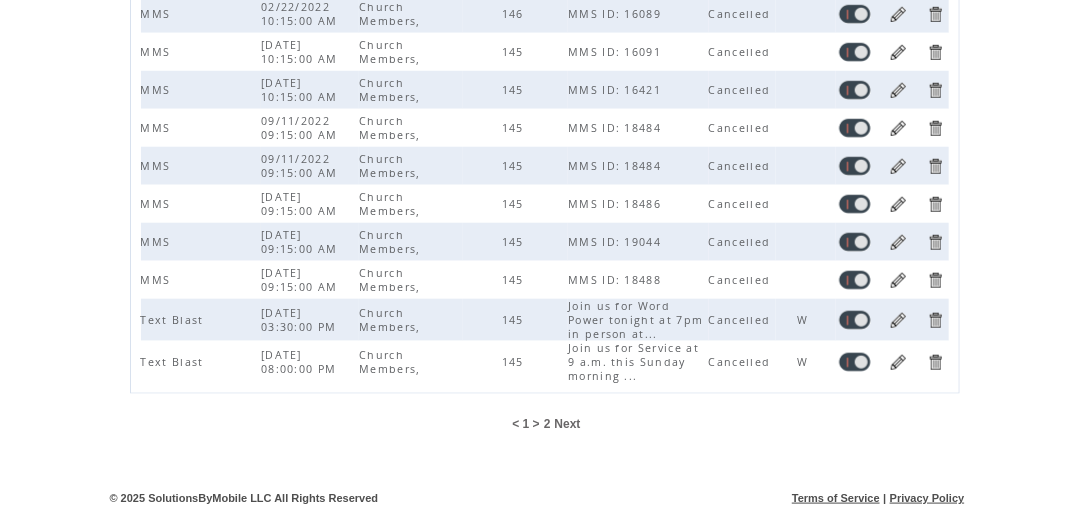 click on "Next" at bounding box center [568, 424] 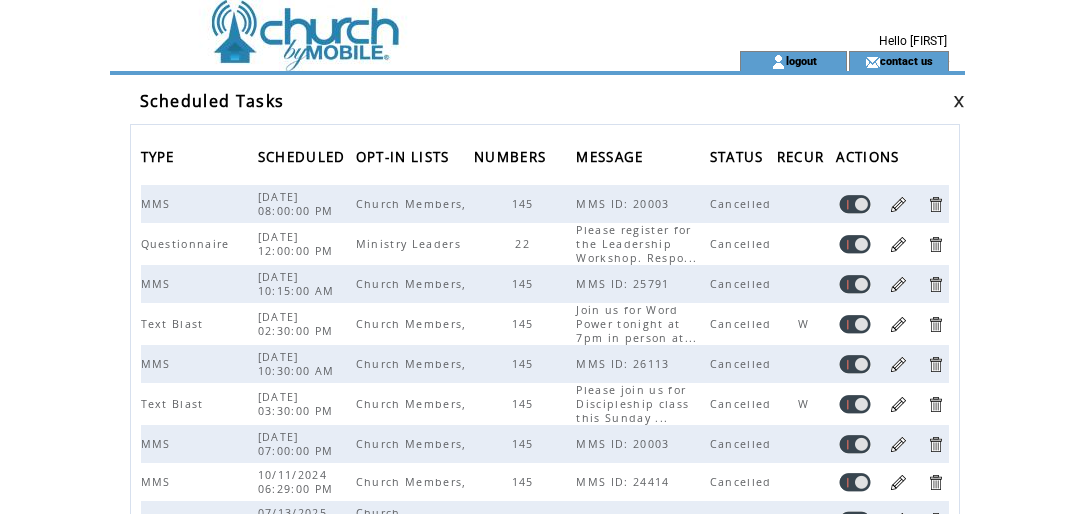 scroll, scrollTop: 0, scrollLeft: 0, axis: both 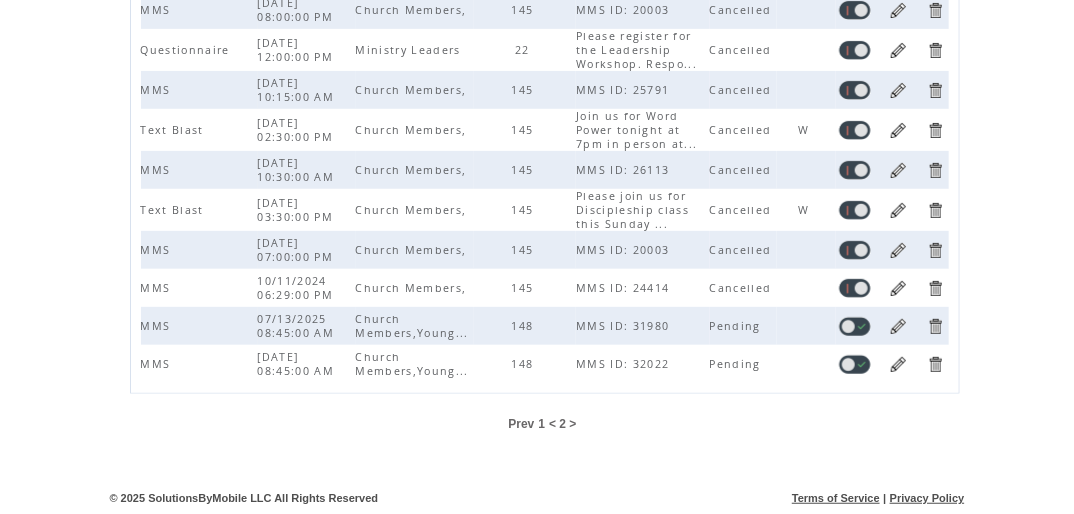 click at bounding box center (898, 326) 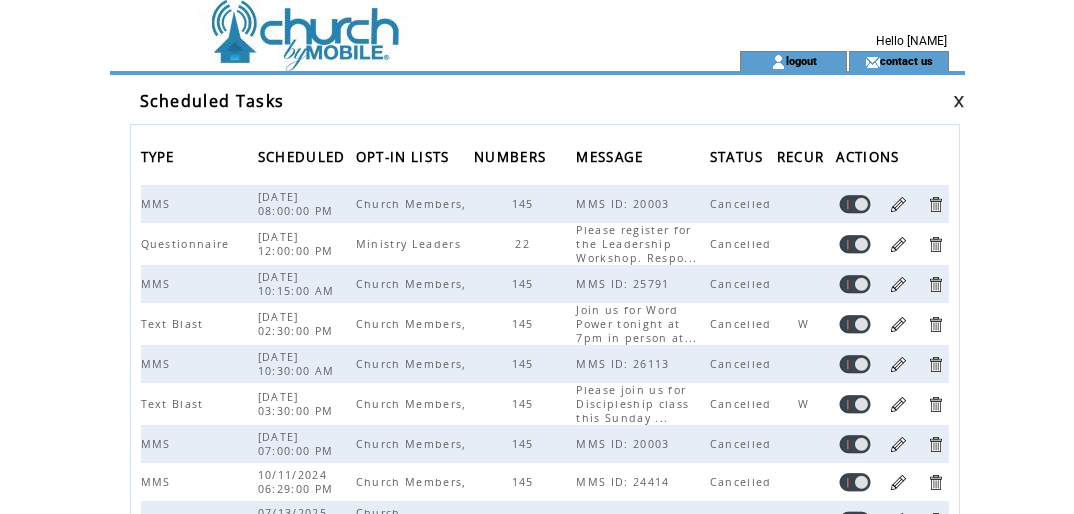 scroll, scrollTop: 197, scrollLeft: 0, axis: vertical 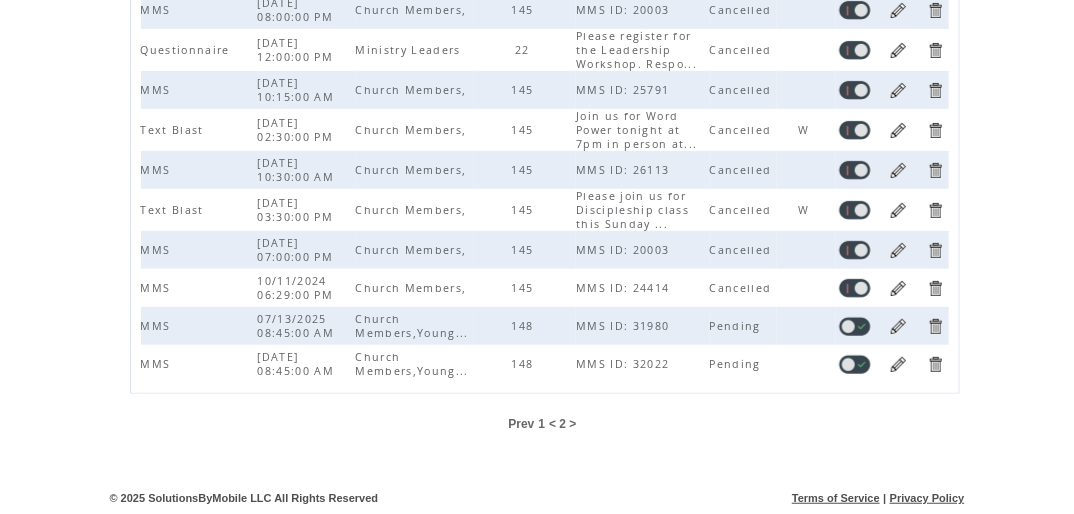click at bounding box center (898, 326) 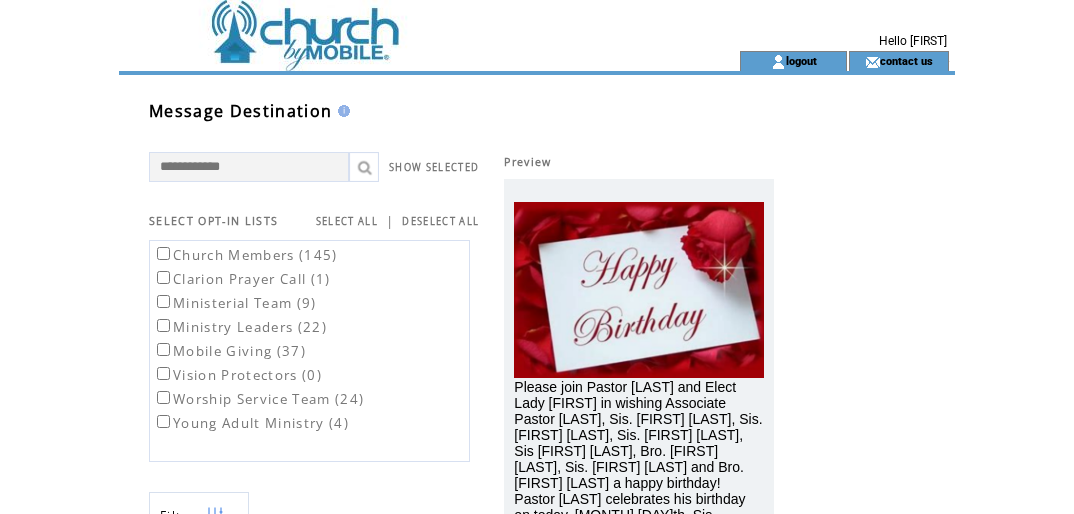 scroll, scrollTop: 0, scrollLeft: 0, axis: both 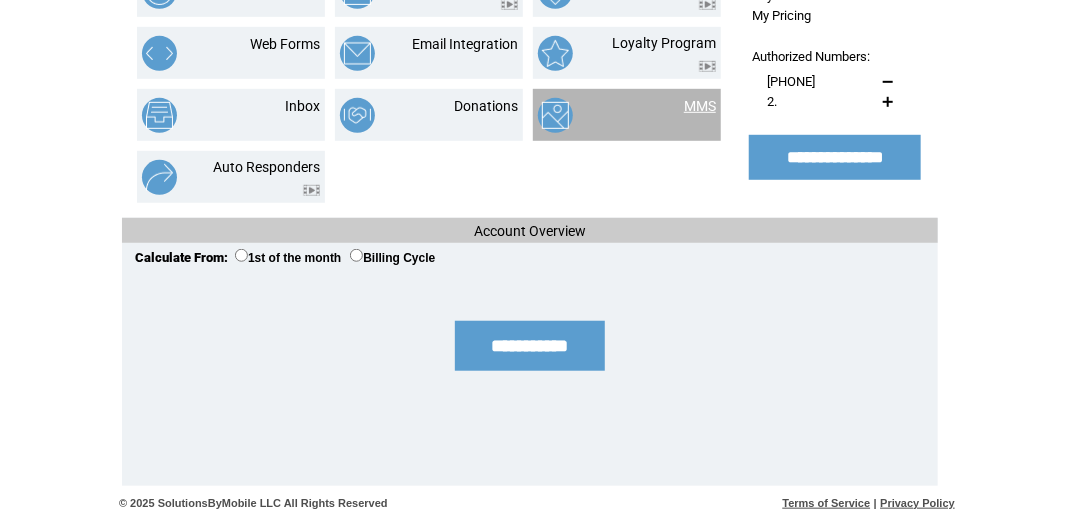 click on "MMS" at bounding box center (700, 106) 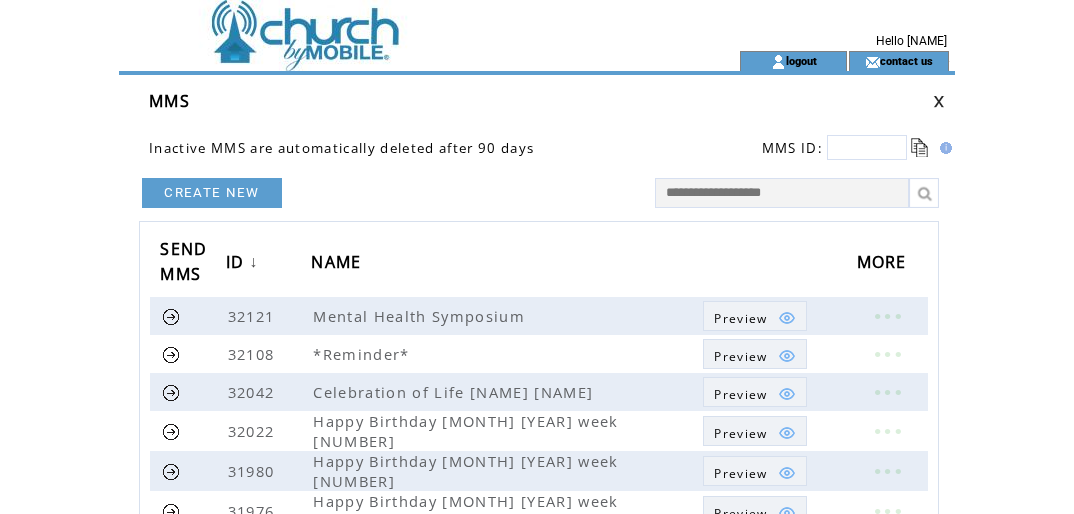 scroll, scrollTop: 0, scrollLeft: 0, axis: both 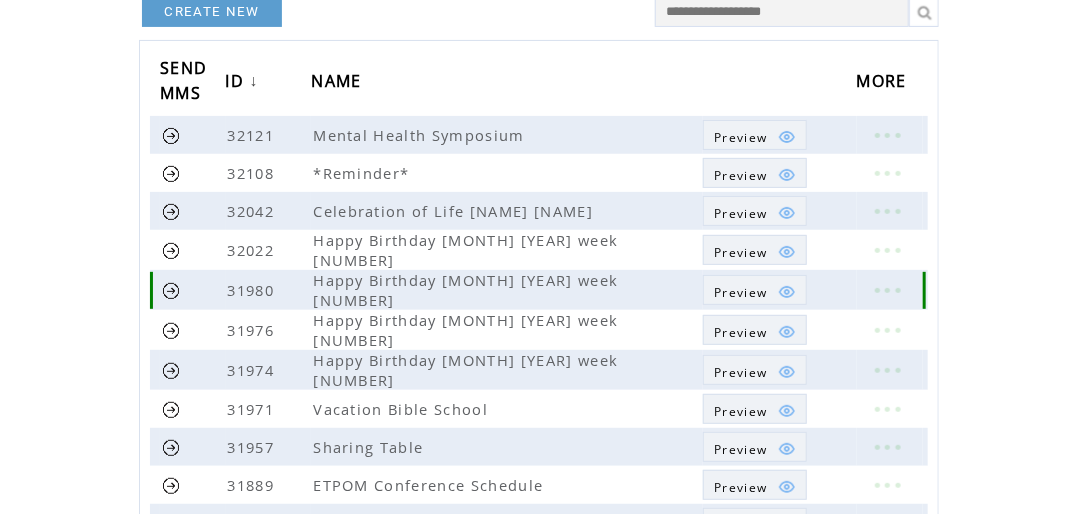 click on "Preview" at bounding box center (740, 292) 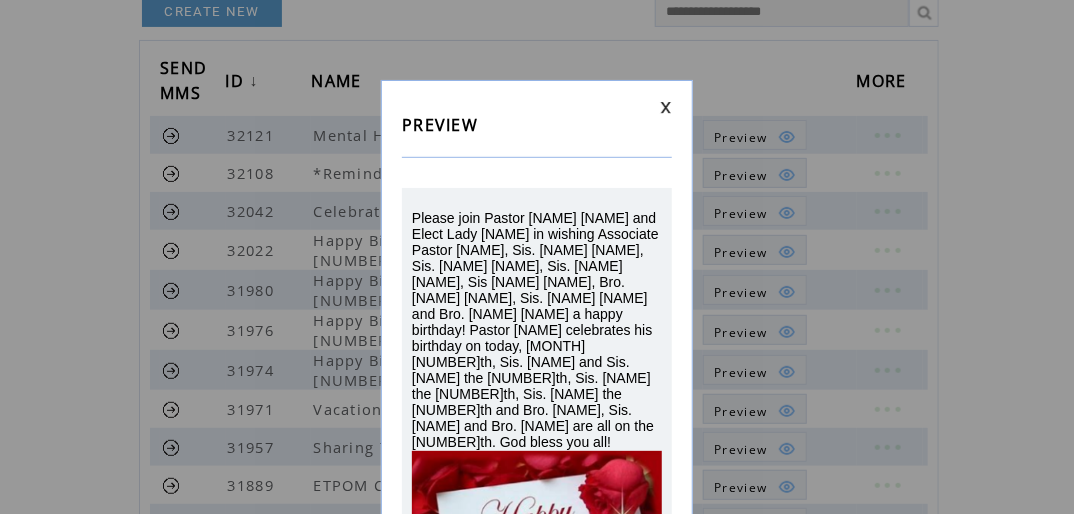 click on "PREVIEW" at bounding box center [537, 130] 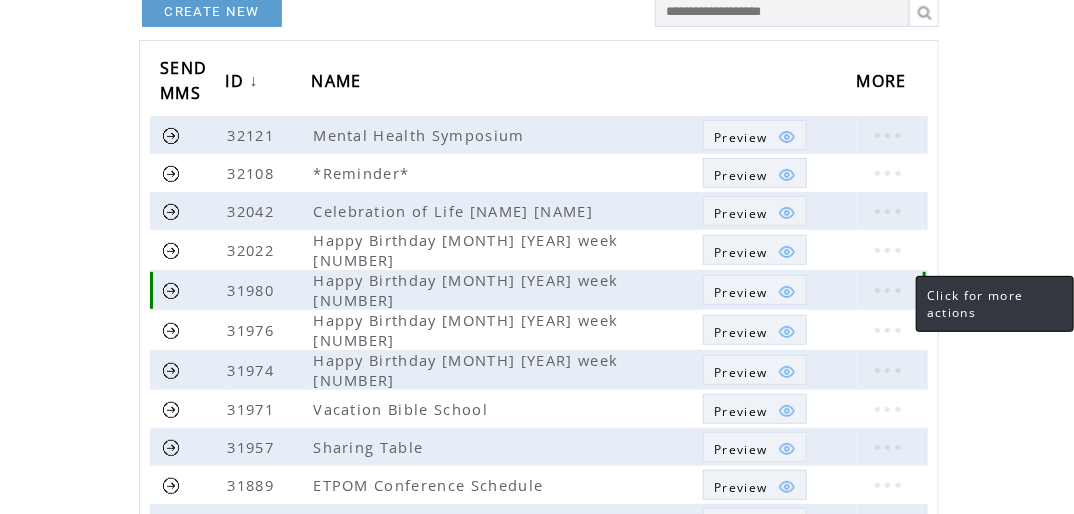 click at bounding box center [887, 290] 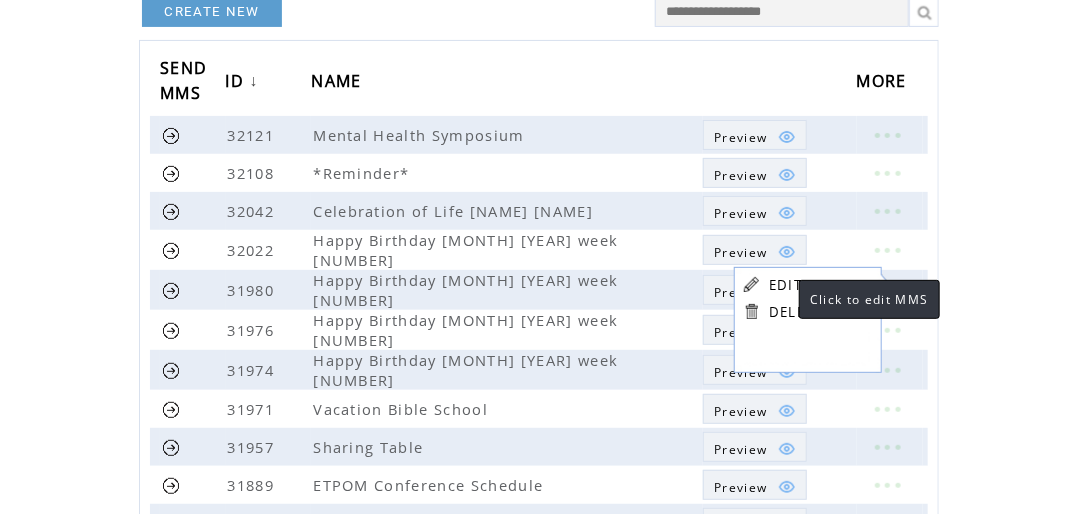 click on "EDIT" at bounding box center (785, 285) 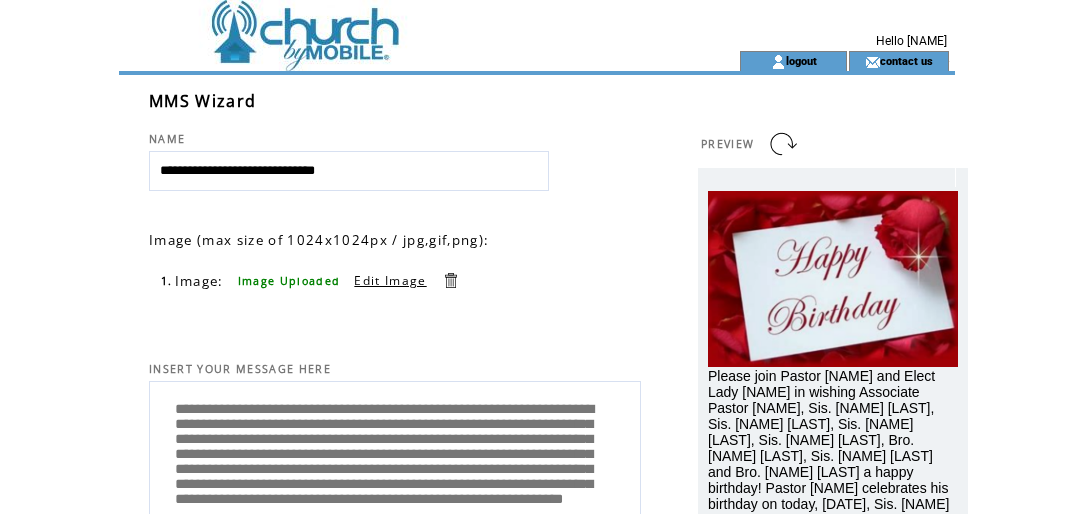 scroll, scrollTop: 0, scrollLeft: 0, axis: both 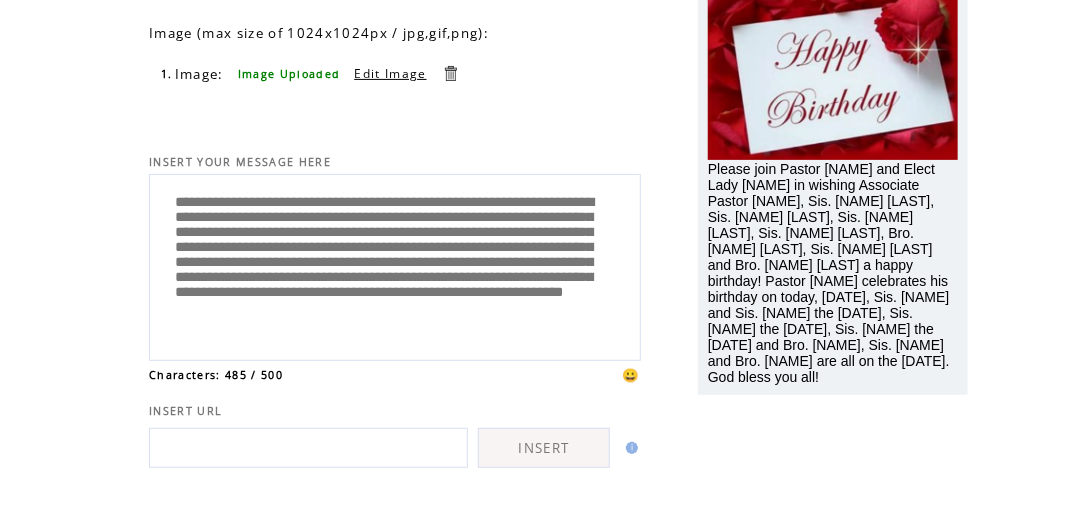drag, startPoint x: 353, startPoint y: 223, endPoint x: 530, endPoint y: 227, distance: 177.0452 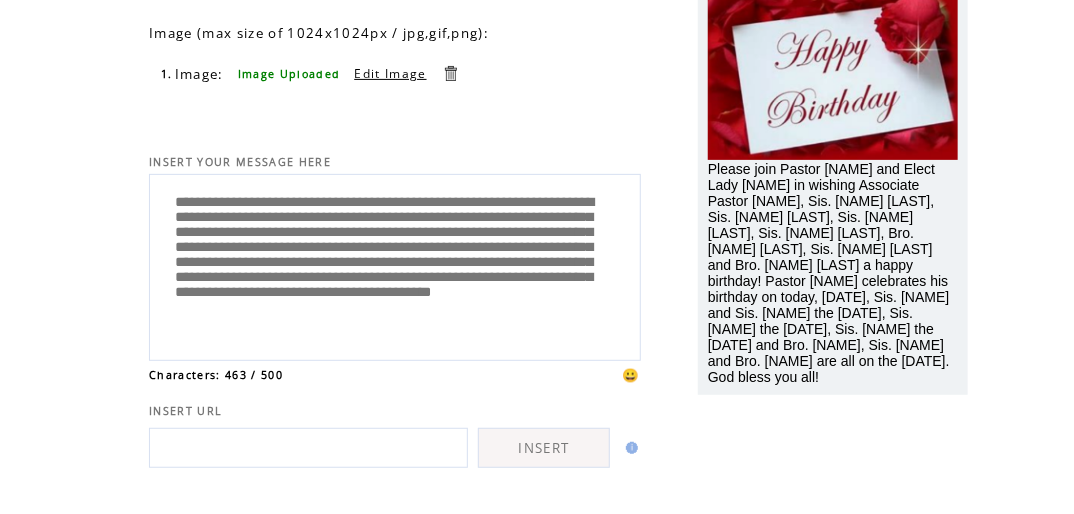 scroll, scrollTop: 60, scrollLeft: 0, axis: vertical 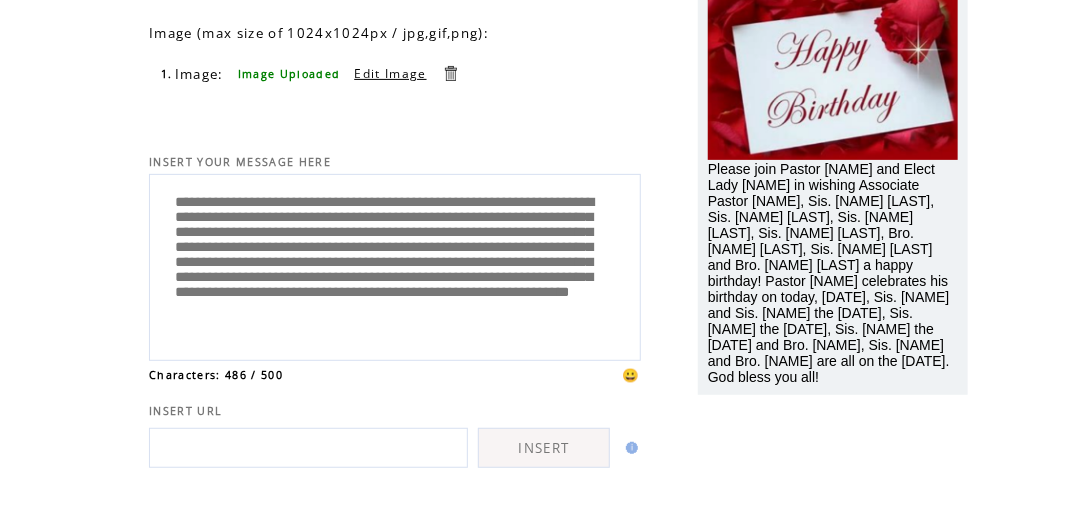 click on "**********" at bounding box center (395, 265) 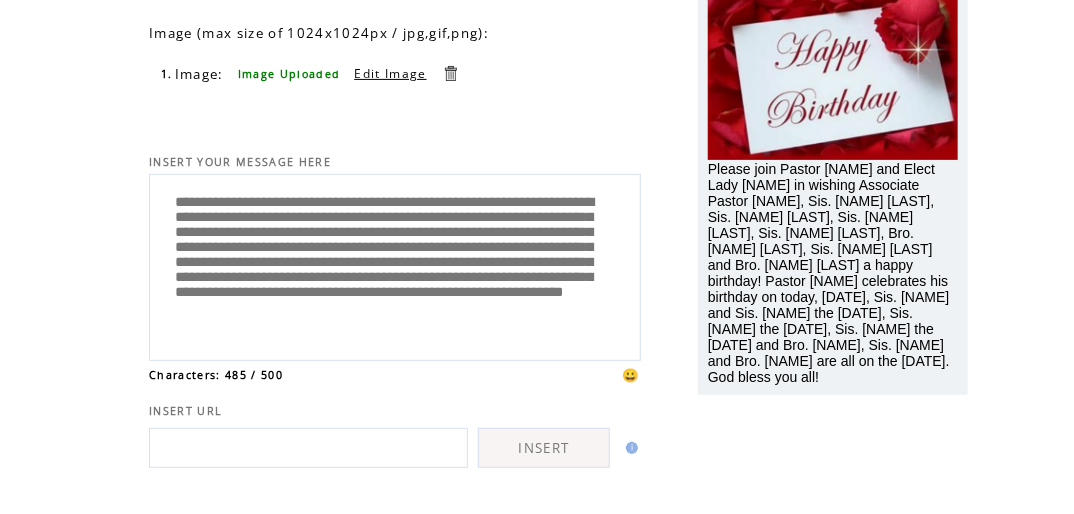 drag, startPoint x: 388, startPoint y: 247, endPoint x: 411, endPoint y: 249, distance: 23.086792 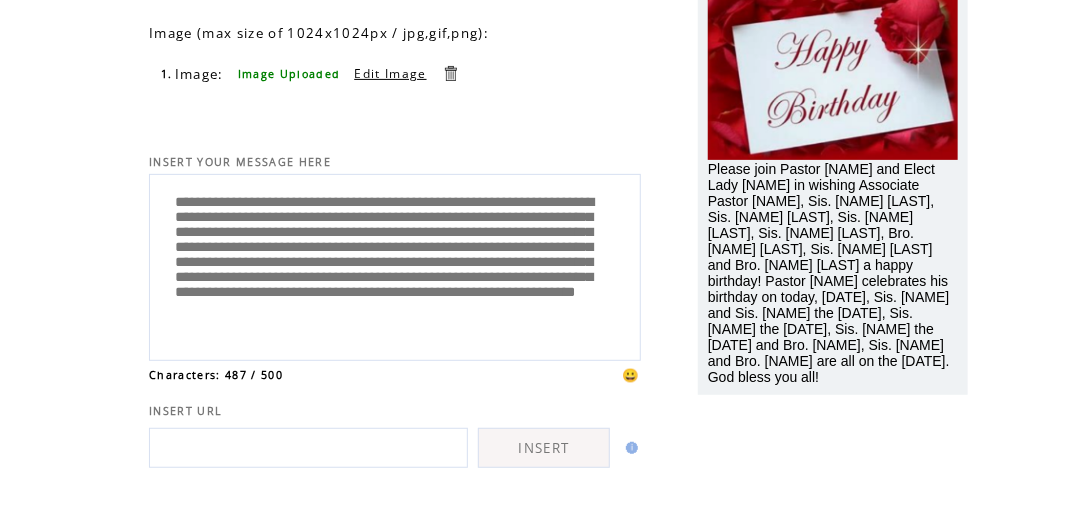 click on "**********" at bounding box center [395, 265] 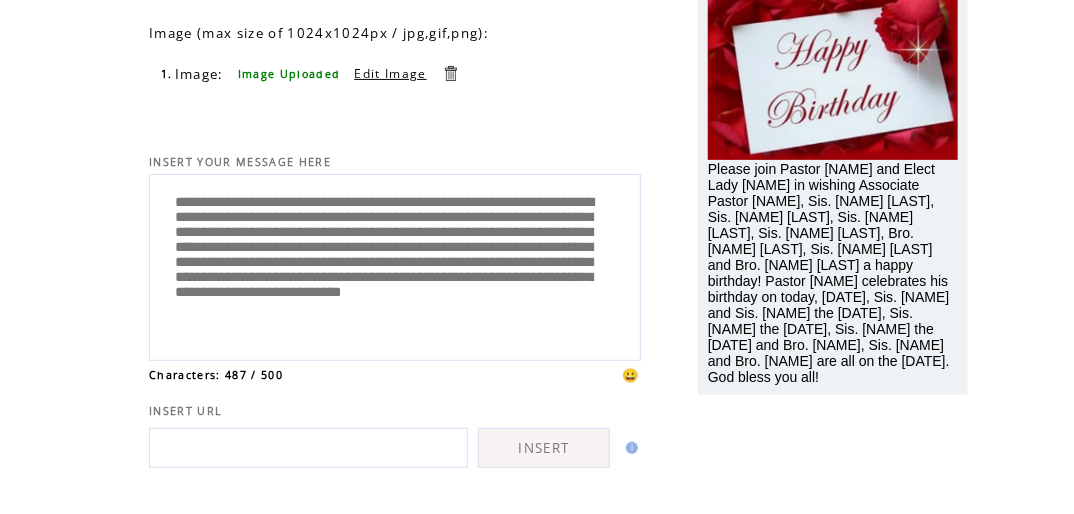scroll, scrollTop: 40, scrollLeft: 0, axis: vertical 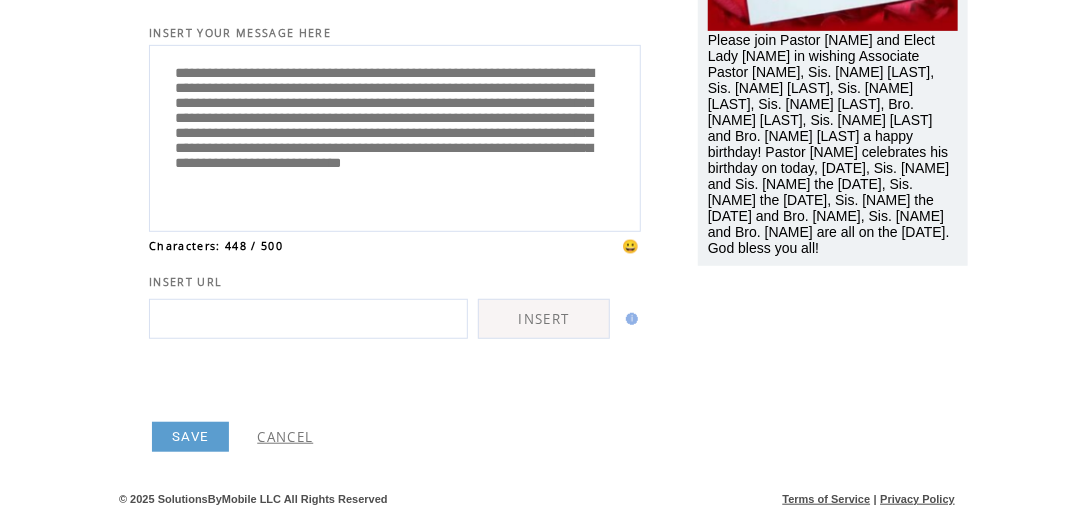 type on "**********" 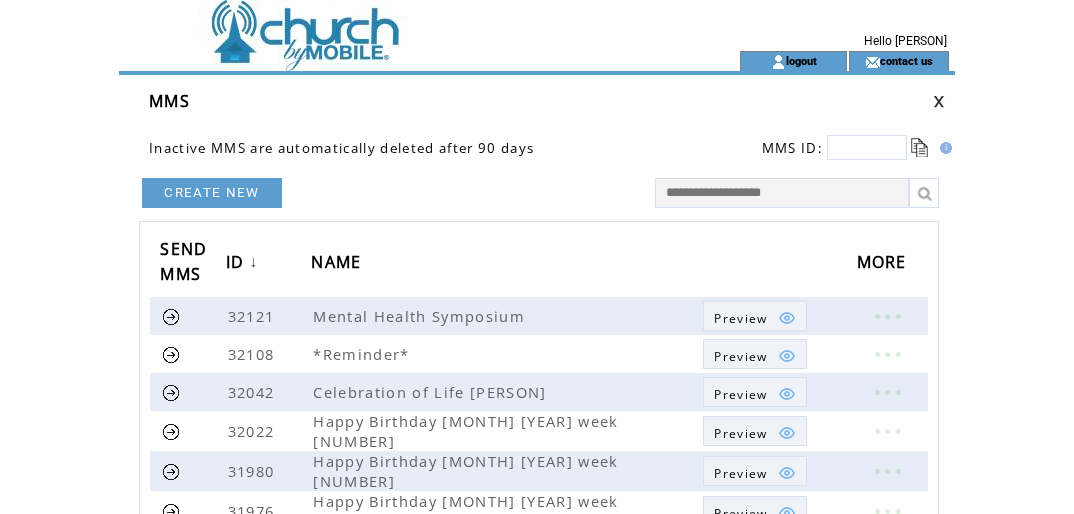 scroll, scrollTop: 0, scrollLeft: 0, axis: both 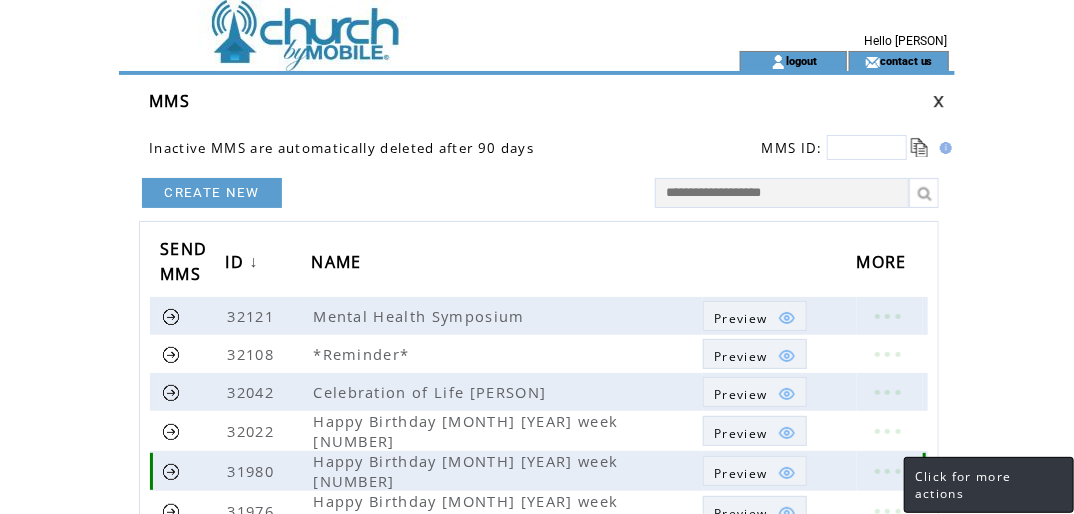 click at bounding box center [887, 471] 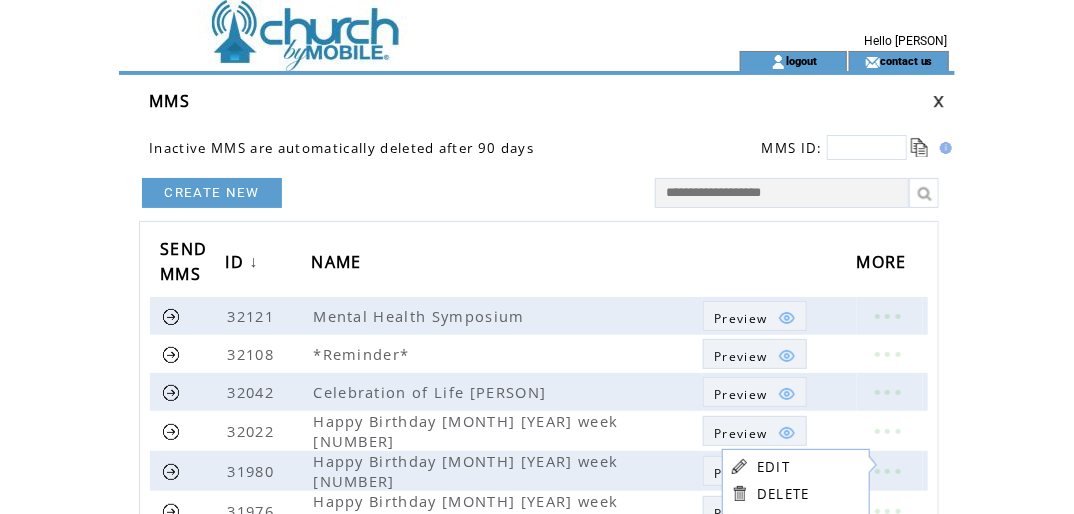 click on "**********" 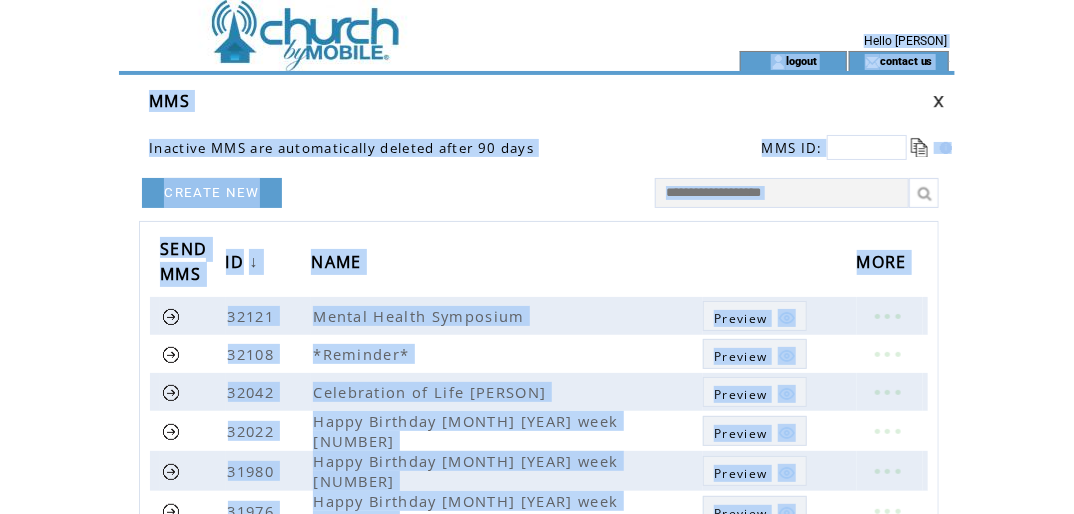 click on "**********" 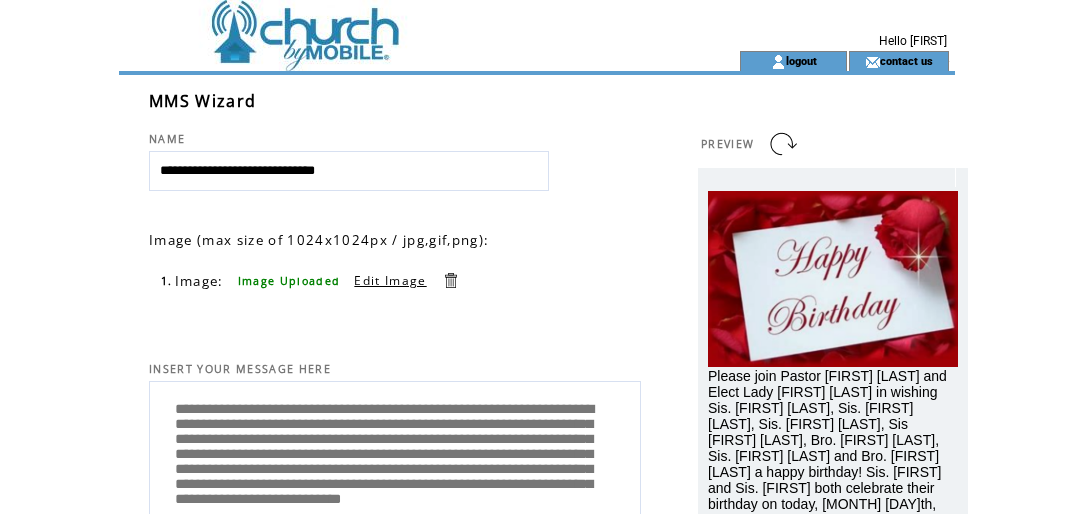 scroll, scrollTop: 336, scrollLeft: 0, axis: vertical 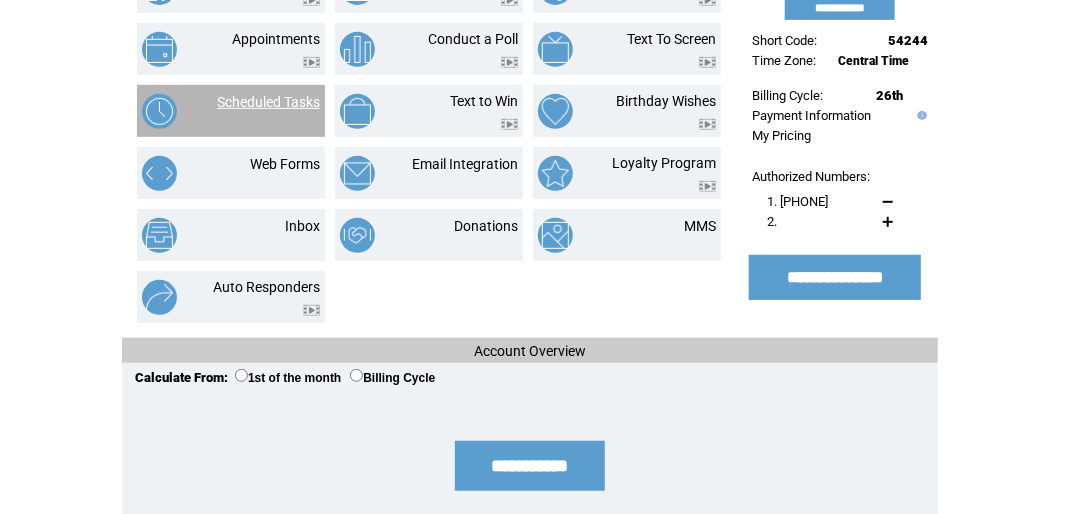 click on "Scheduled Tasks" at bounding box center (268, 102) 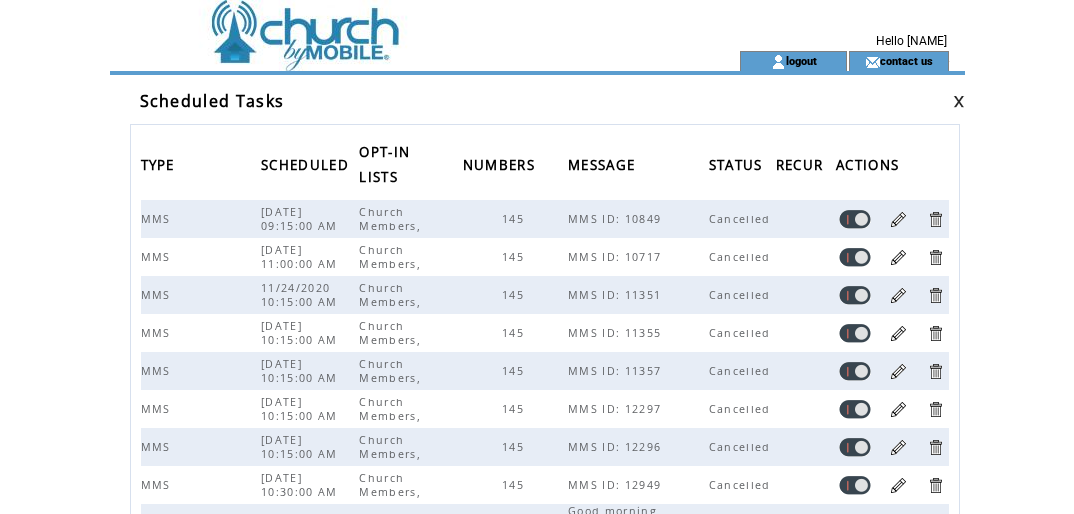 scroll, scrollTop: 0, scrollLeft: 0, axis: both 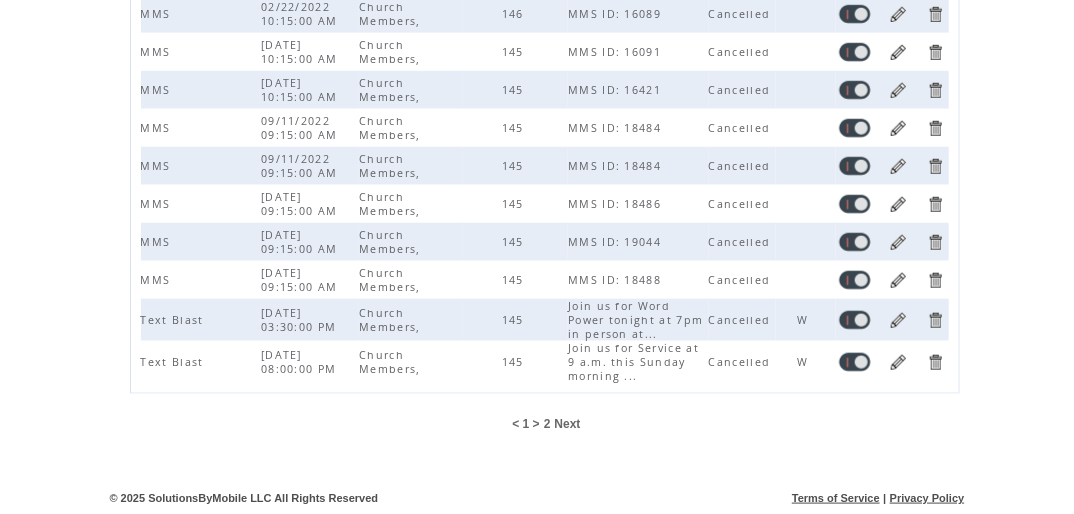 click on "Next" at bounding box center [568, 424] 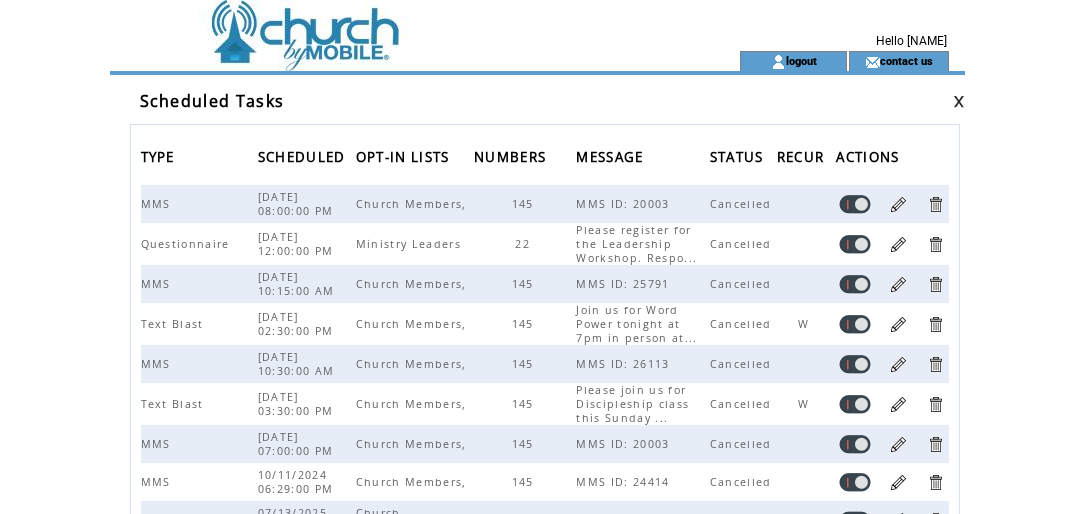 scroll, scrollTop: 0, scrollLeft: 0, axis: both 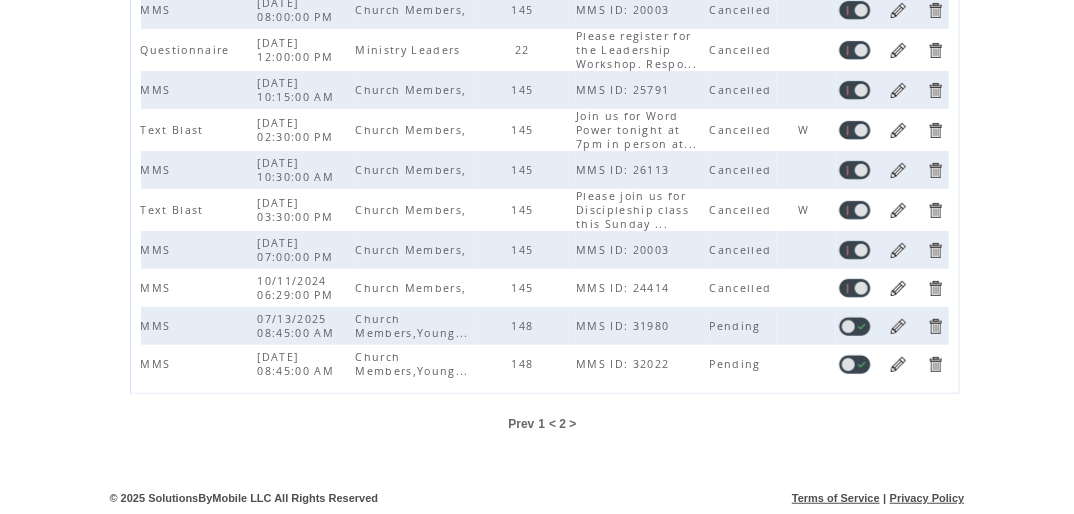 click at bounding box center [898, 326] 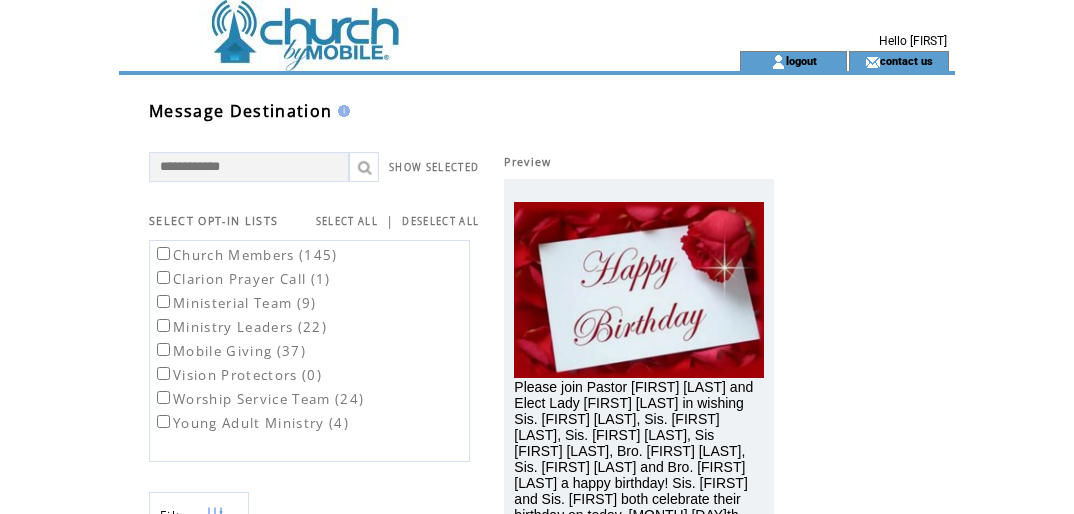 scroll, scrollTop: 0, scrollLeft: 0, axis: both 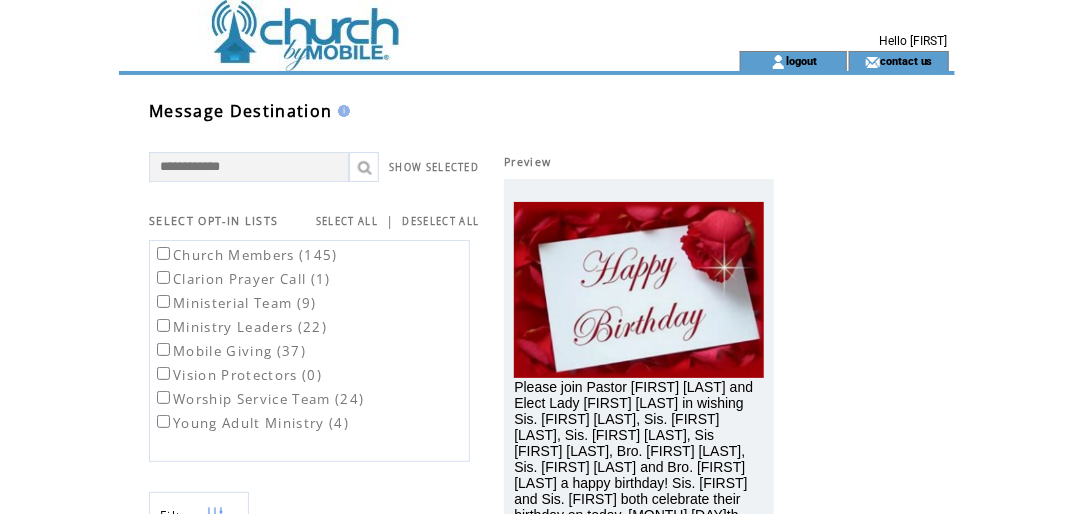drag, startPoint x: 1073, startPoint y: 157, endPoint x: 1071, endPoint y: 293, distance: 136.01471 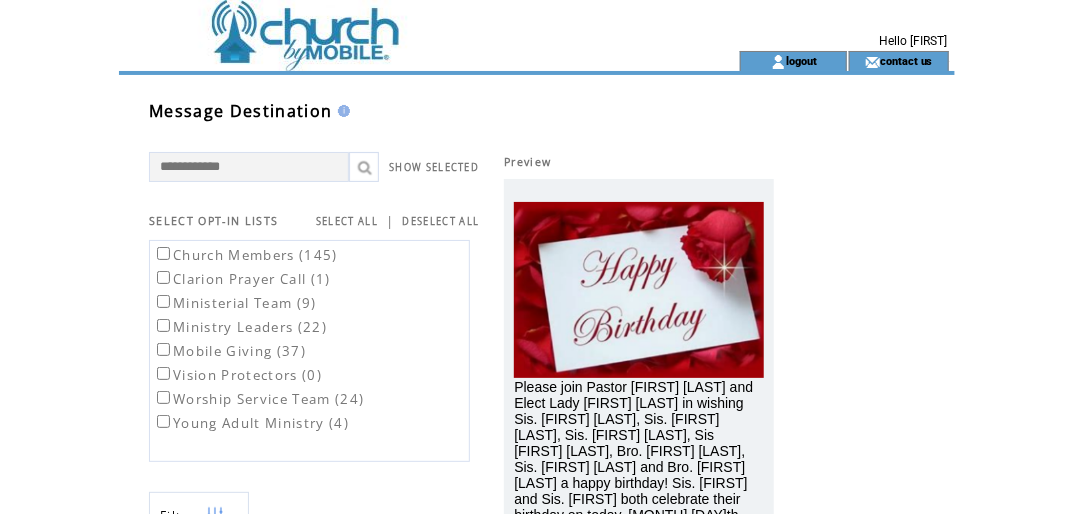 click on "**********" 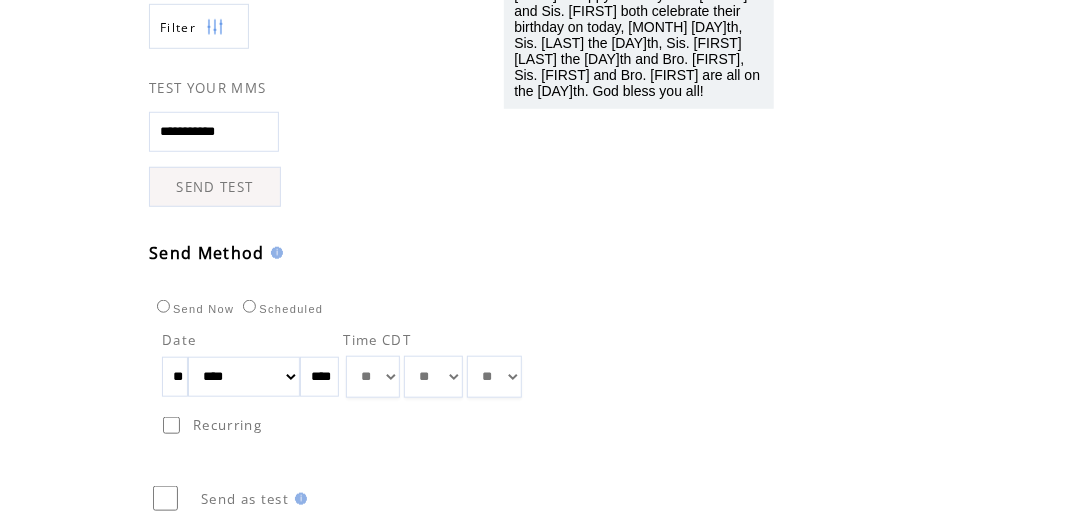 scroll, scrollTop: 489, scrollLeft: 0, axis: vertical 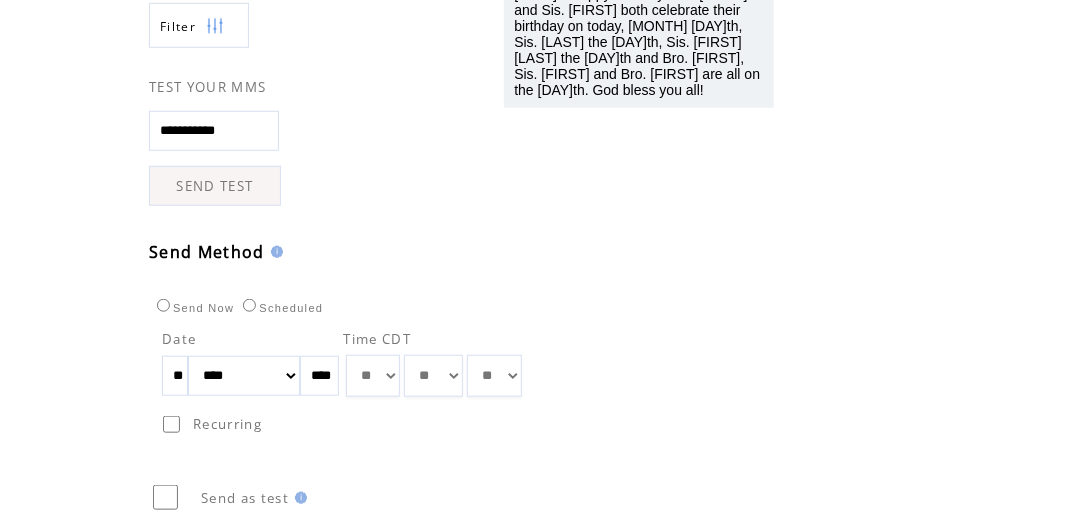click on "**" at bounding box center (175, 376) 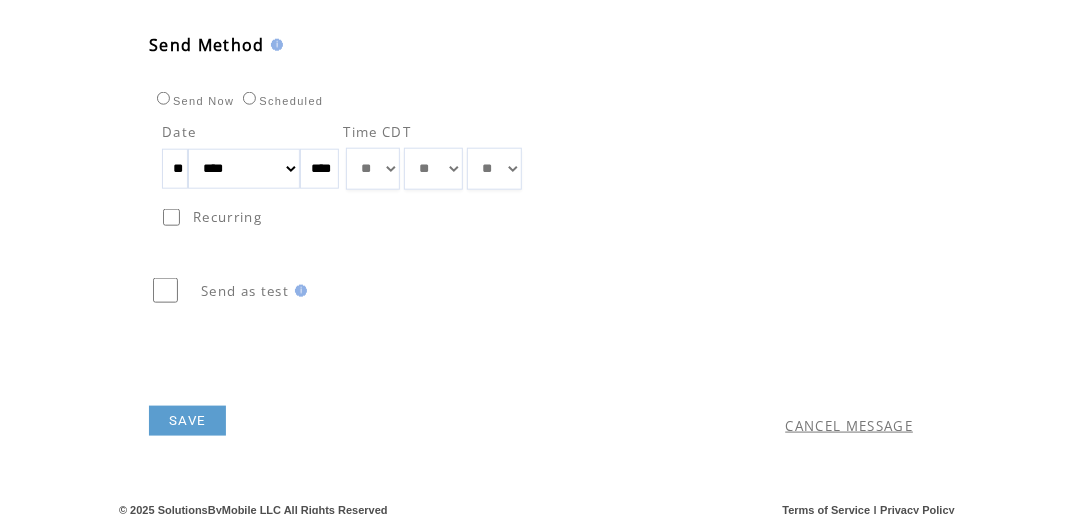 scroll, scrollTop: 707, scrollLeft: 0, axis: vertical 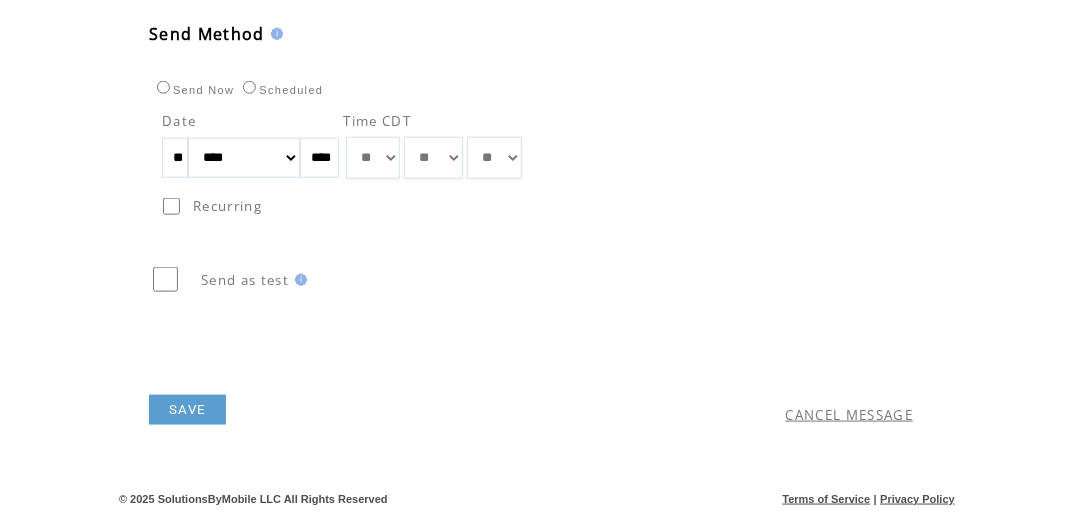 click on "SAVE" at bounding box center [187, 410] 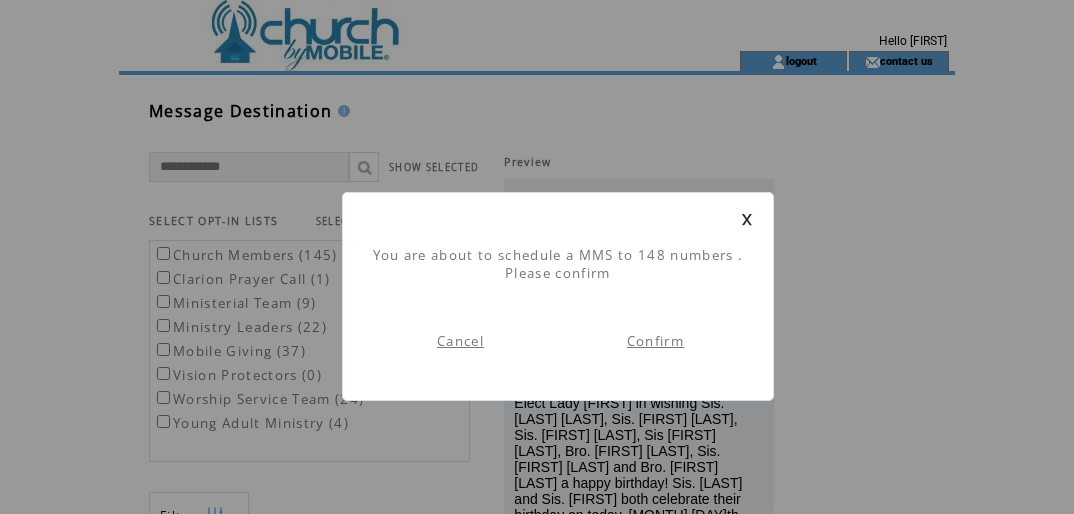 scroll, scrollTop: 0, scrollLeft: 0, axis: both 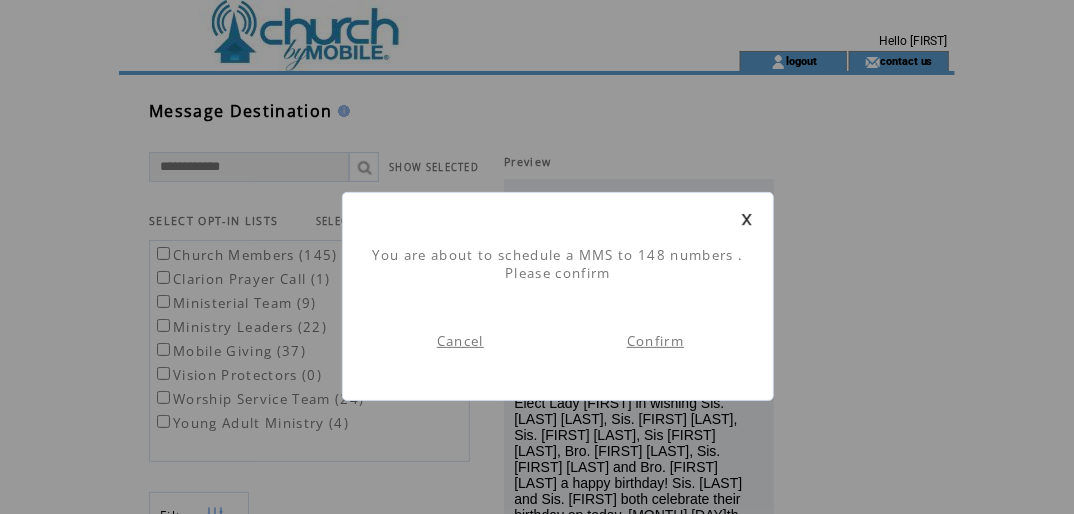 click on "Confirm" at bounding box center [655, 341] 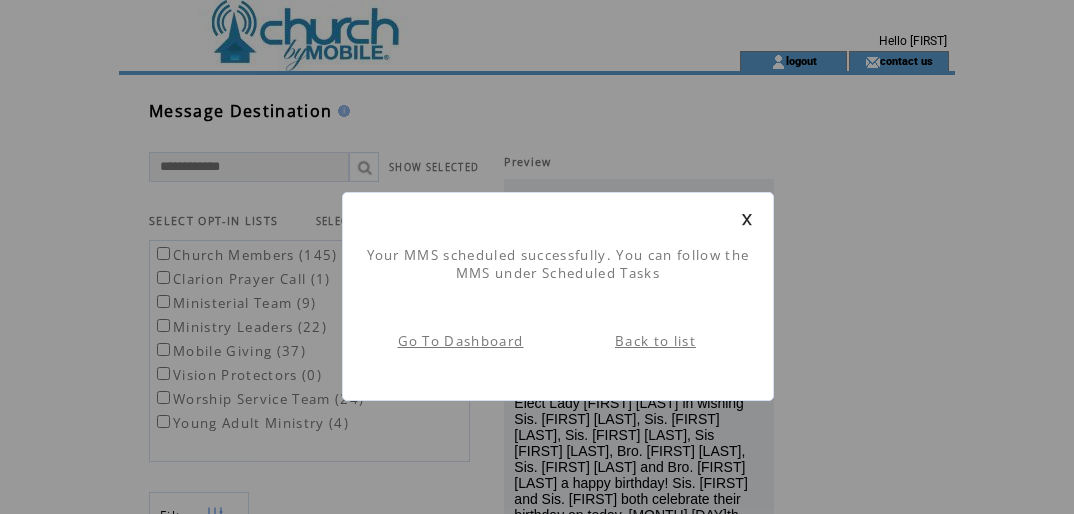 scroll, scrollTop: 0, scrollLeft: 0, axis: both 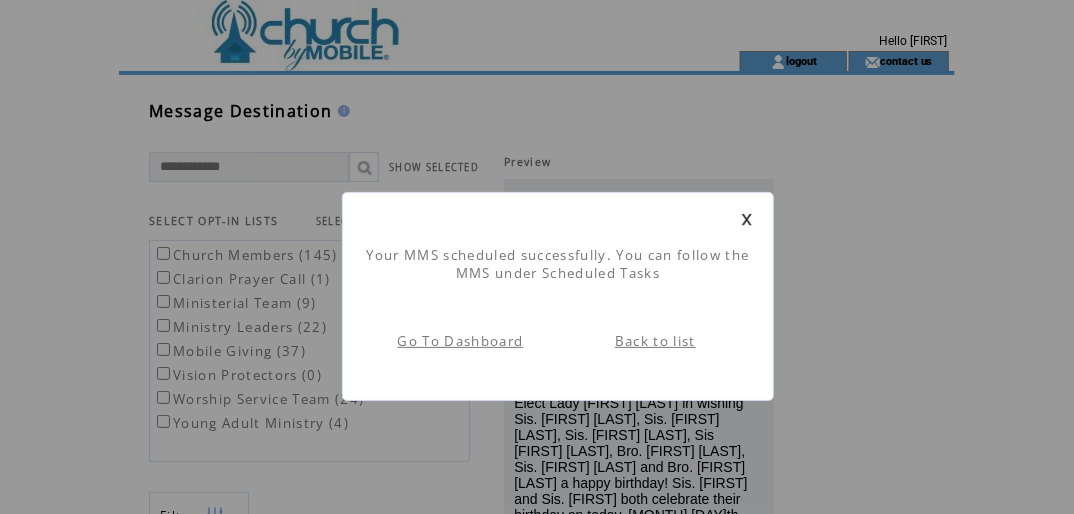 click on "Back to list" at bounding box center [655, 341] 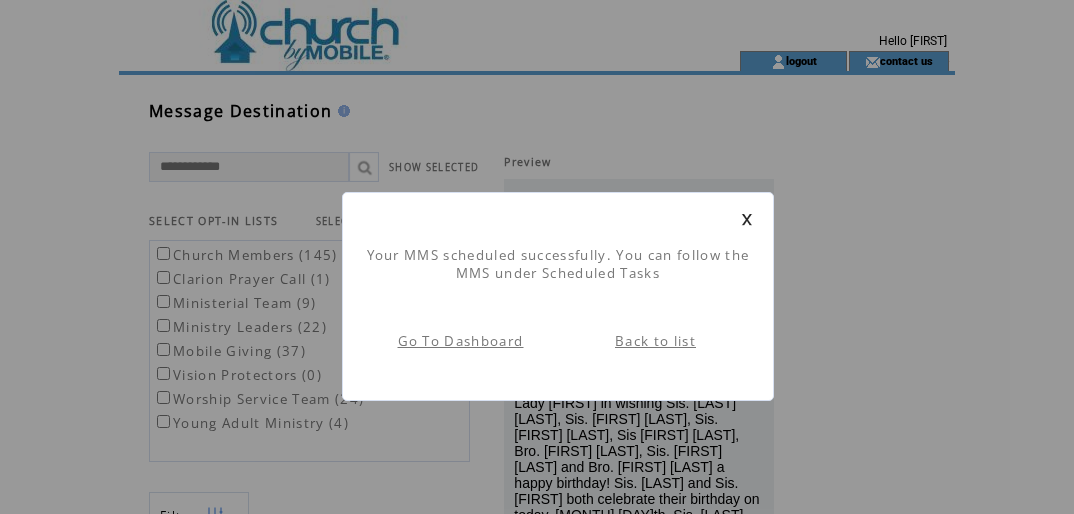 scroll, scrollTop: 0, scrollLeft: 0, axis: both 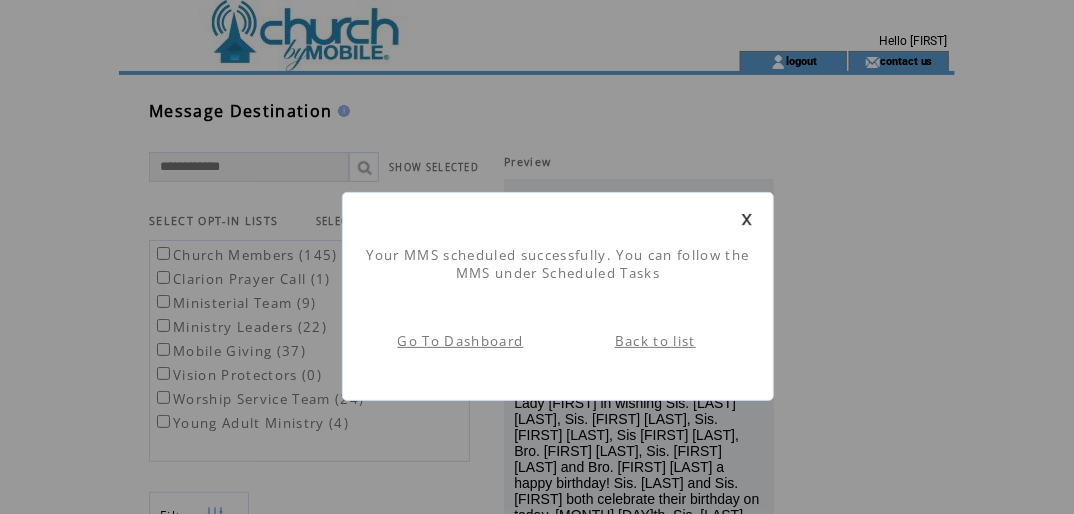 click on "Go To Dashboard" at bounding box center [461, 341] 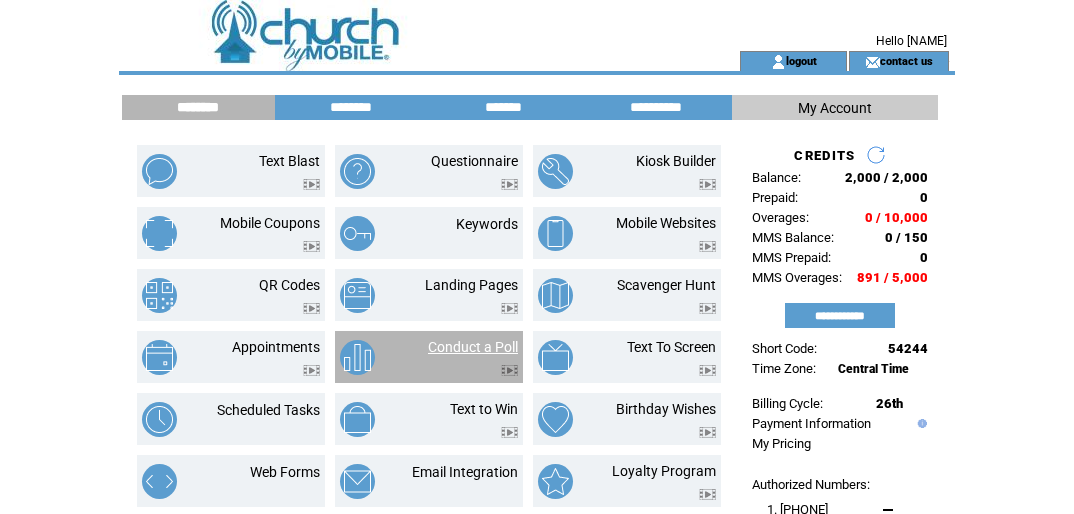 scroll, scrollTop: 0, scrollLeft: 0, axis: both 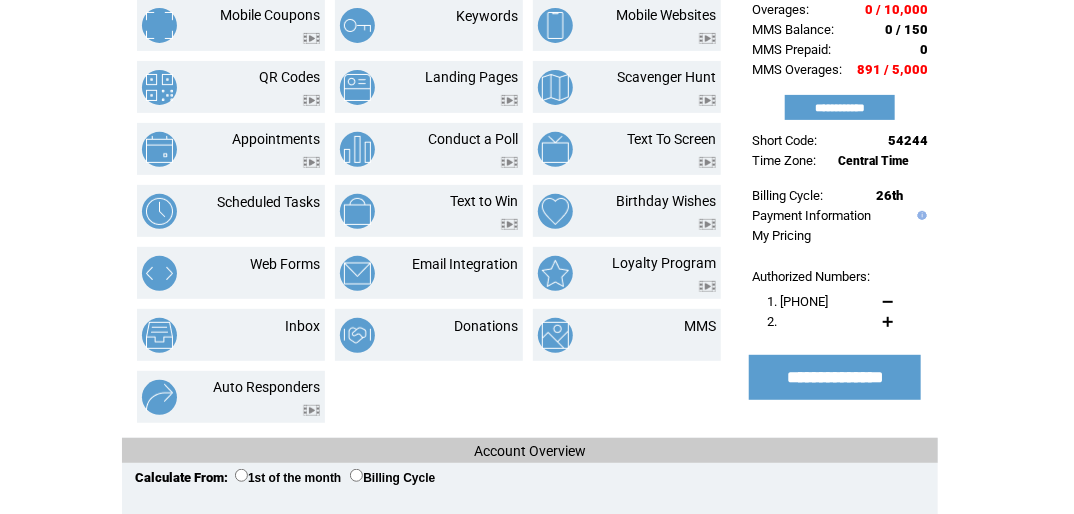 click on "**********" at bounding box center (840, 42) 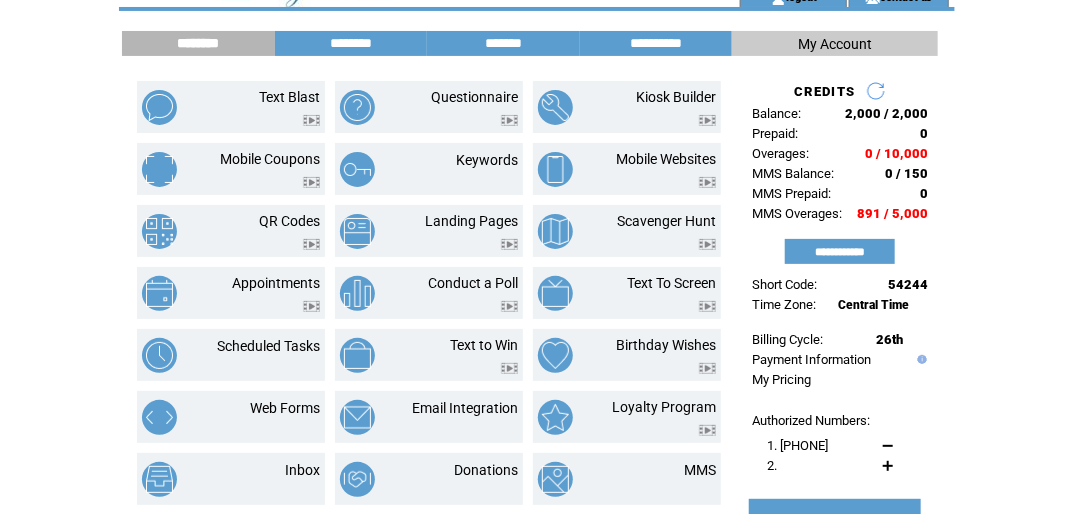 scroll, scrollTop: 63, scrollLeft: 0, axis: vertical 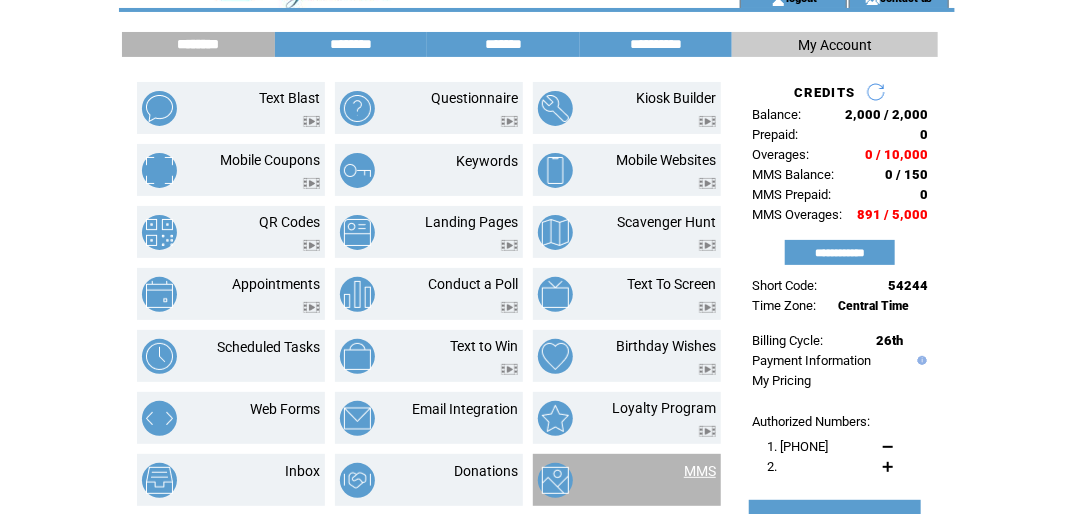 click on "MMS" at bounding box center [700, 471] 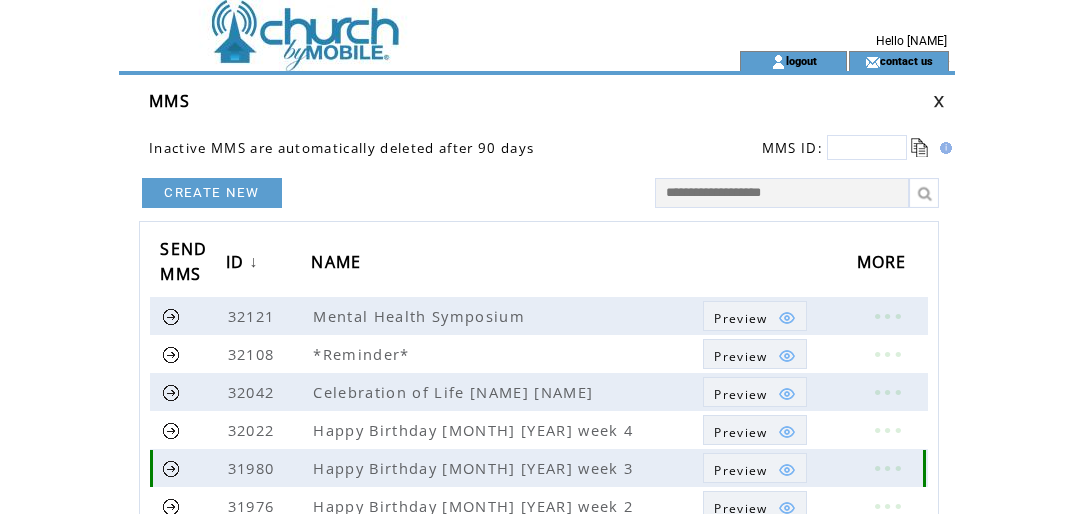 scroll, scrollTop: 0, scrollLeft: 0, axis: both 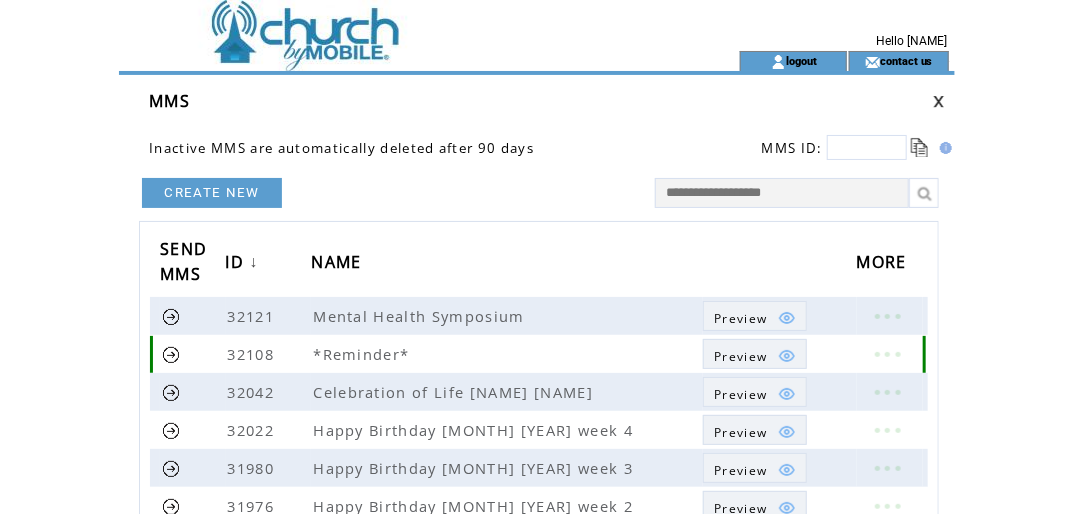 click at bounding box center (887, 354) 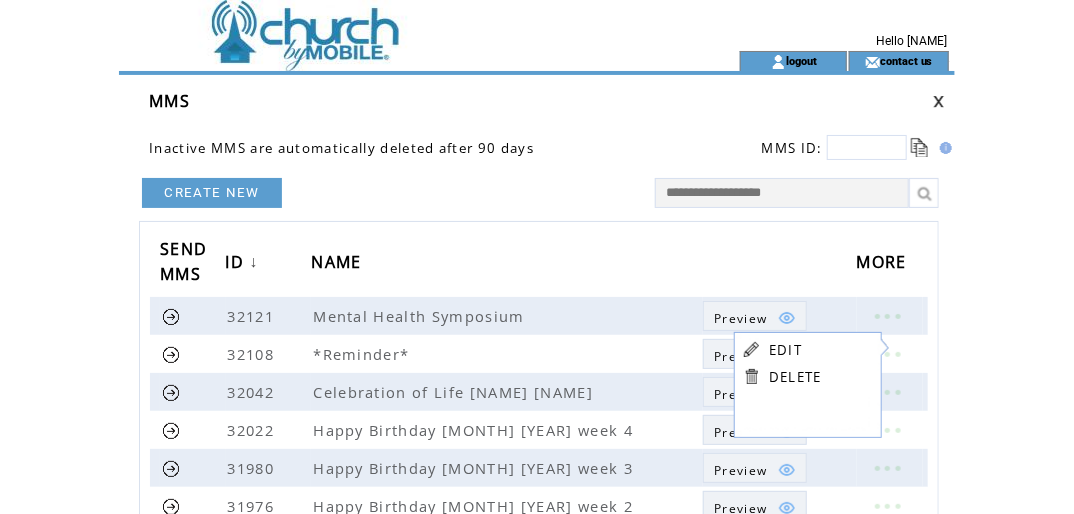 click on "EDIT" at bounding box center [785, 350] 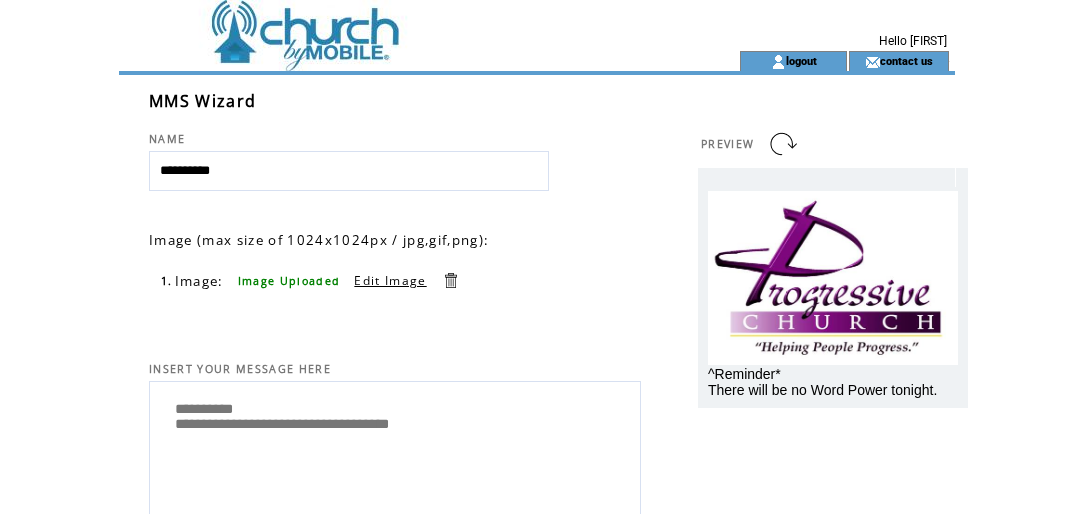 scroll, scrollTop: 0, scrollLeft: 0, axis: both 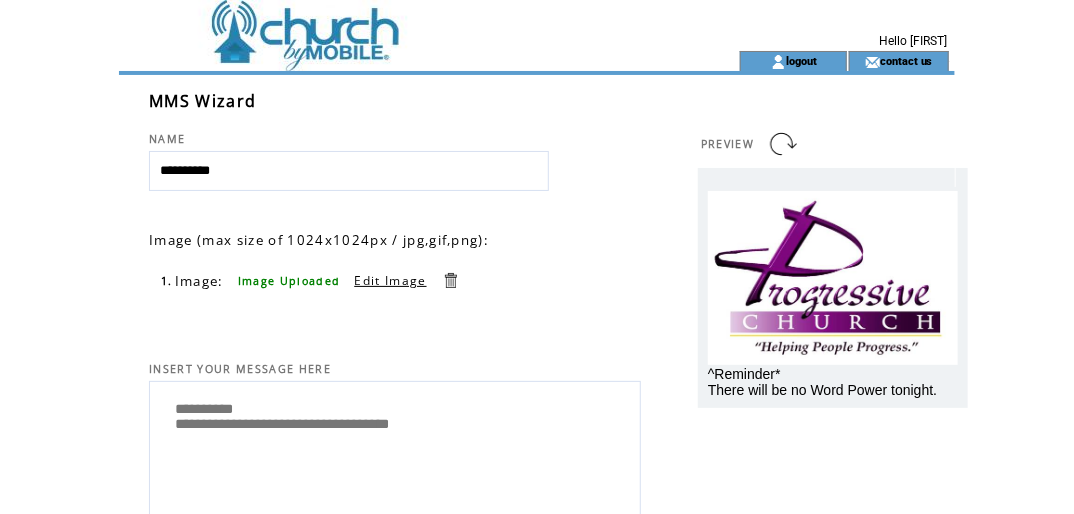 drag, startPoint x: 184, startPoint y: 409, endPoint x: 159, endPoint y: 406, distance: 25.179358 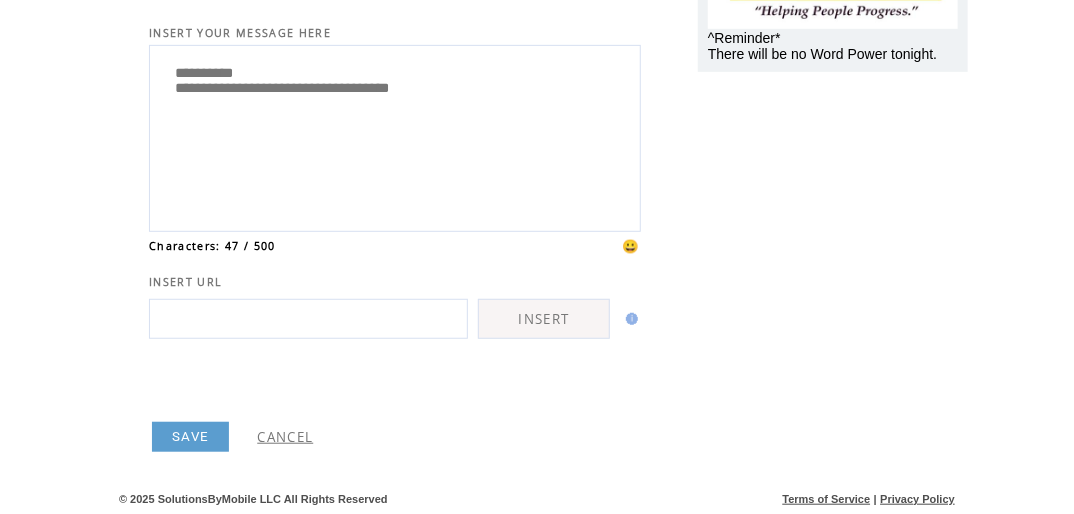 type on "**********" 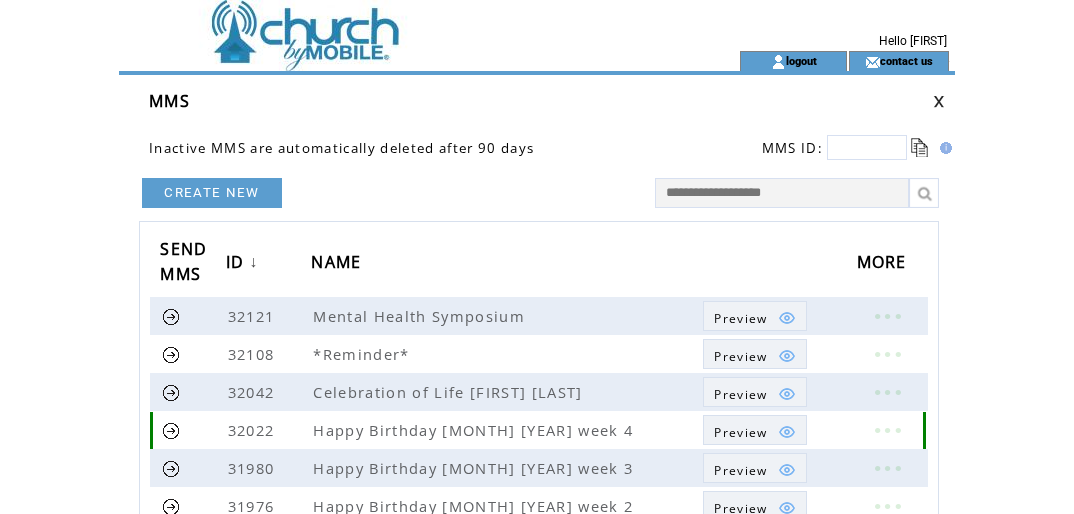 scroll, scrollTop: 0, scrollLeft: 0, axis: both 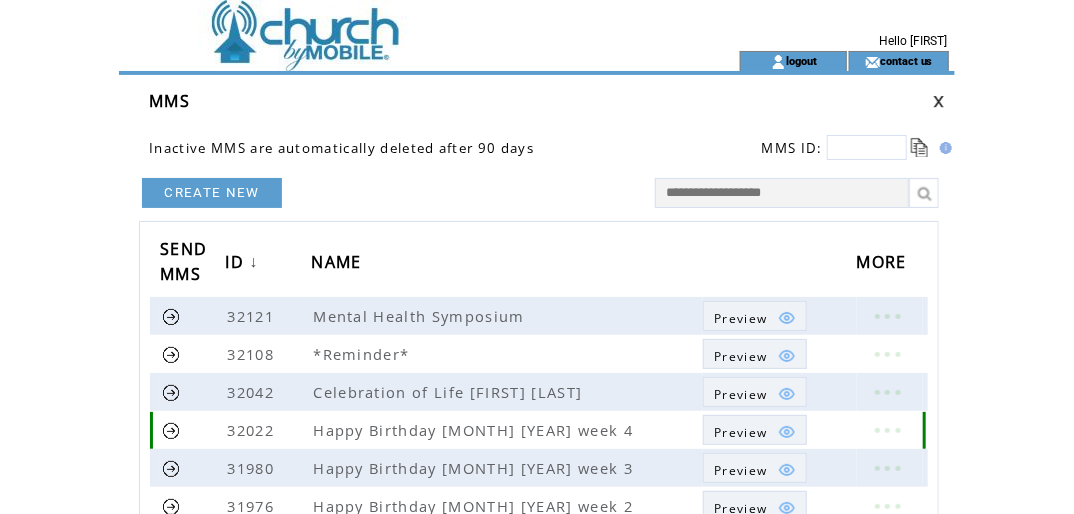 click on "Preview" at bounding box center [740, 432] 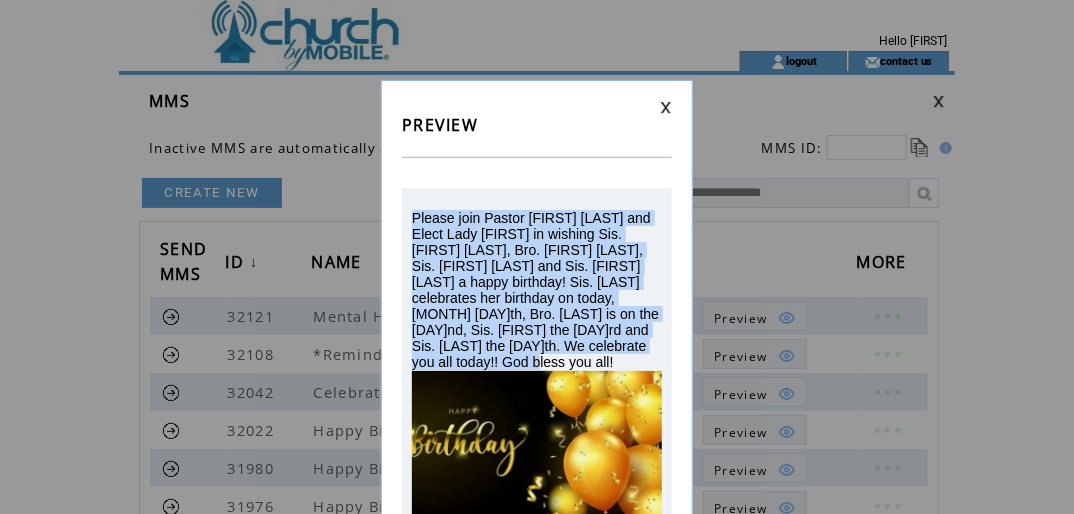 drag, startPoint x: 416, startPoint y: 216, endPoint x: 644, endPoint y: 369, distance: 274.57785 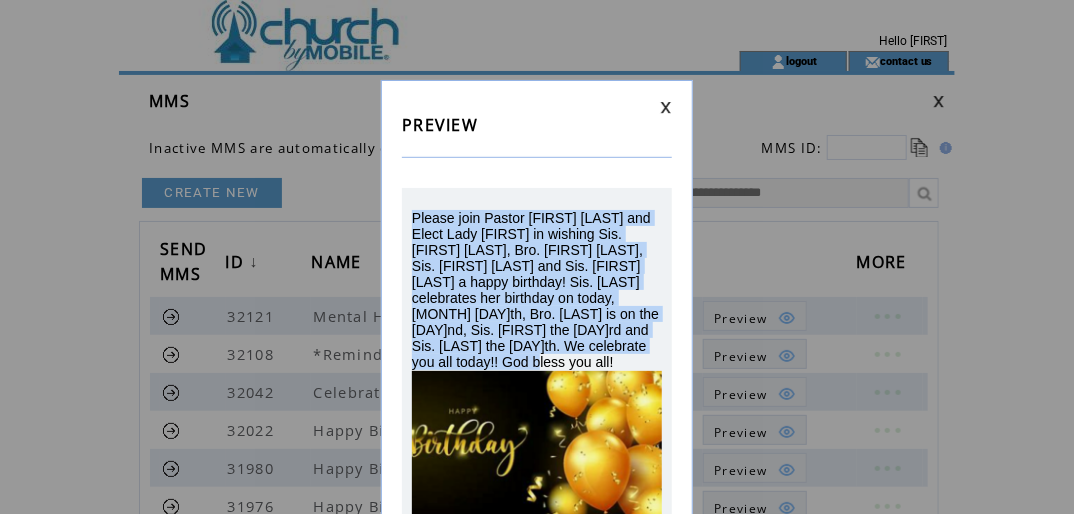 click on "Please join Pastor Sterling Mealancon and Elect Lady Antoinette in wishing Sis. Chantell Gelin, Bro. Christian Ponds, Sis. Beverly Simon and Sis. Kelsie Cobb a happy birthday! Sis. Gelin celebrates her birthday on today, July 20th, Bro. Ponds is on the 22nd, Sis. Beverly the 23rd and Sis. Kelsie the 25th. We celebrate you all today!! God bless you all!" at bounding box center [537, 290] 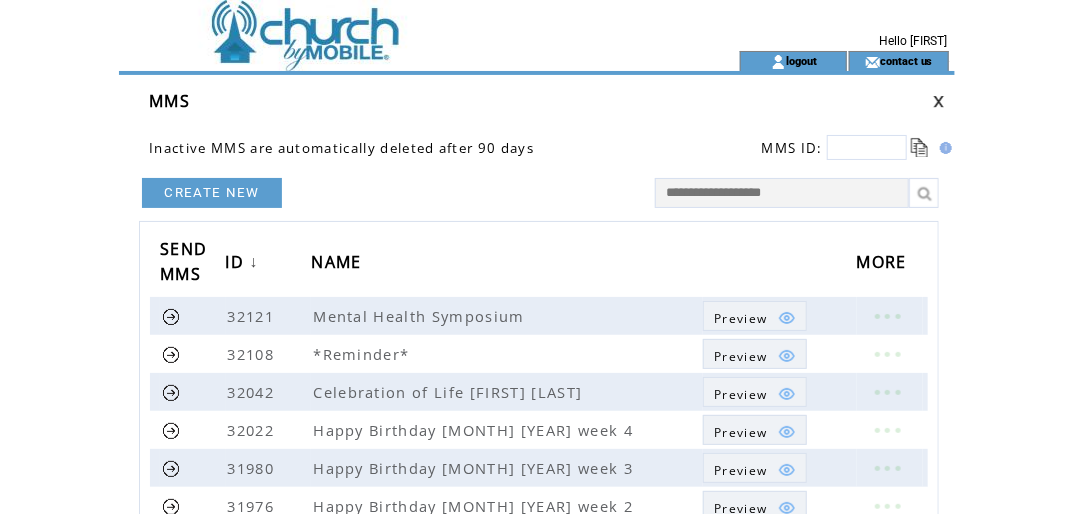 click on "CREATE NEW" at bounding box center [212, 193] 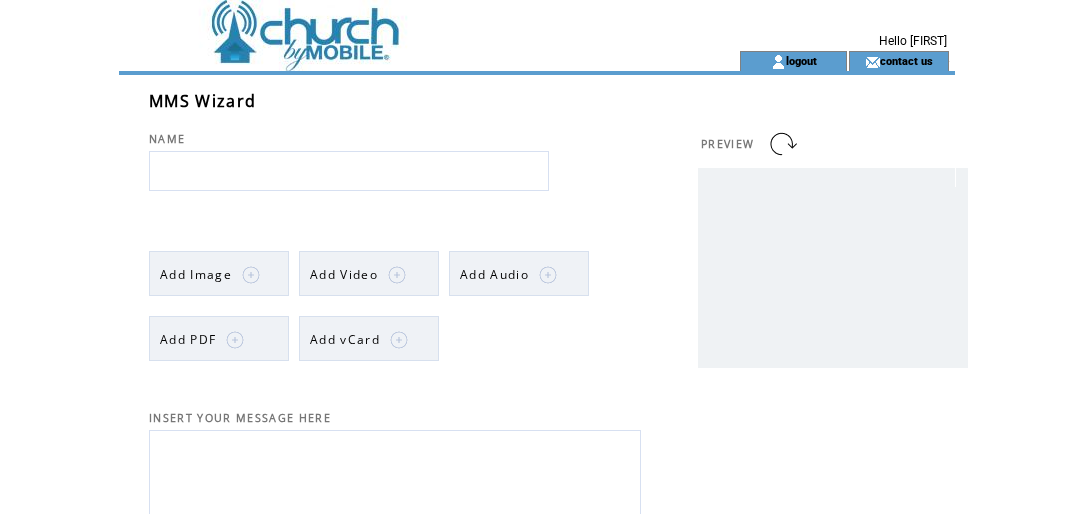 scroll, scrollTop: 0, scrollLeft: 0, axis: both 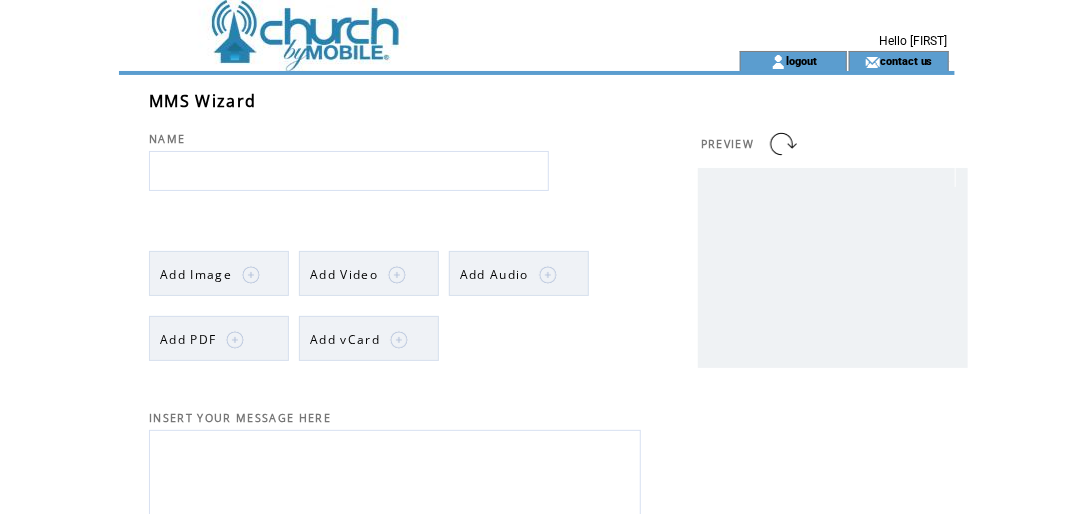 click at bounding box center (349, 171) 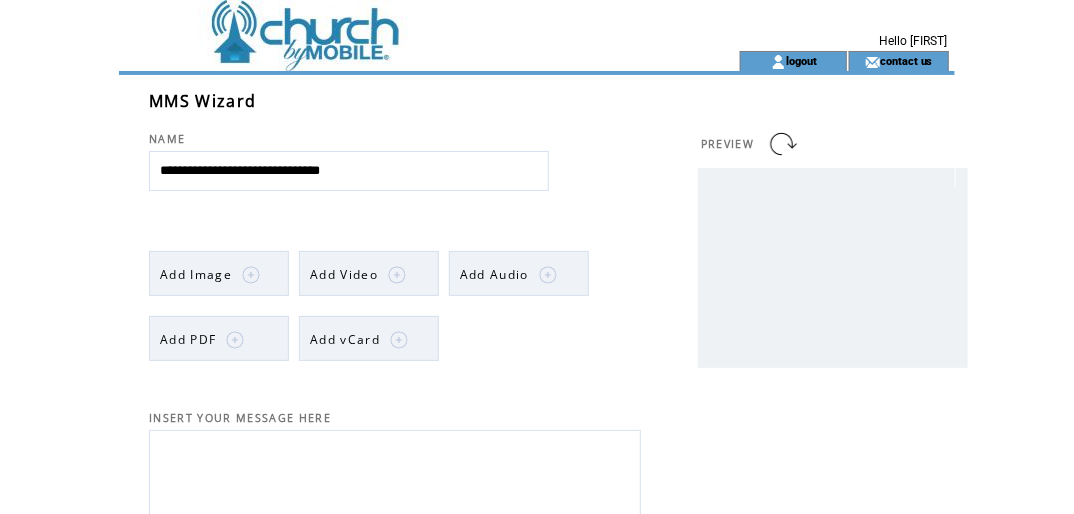 click on "**********" at bounding box center [349, 171] 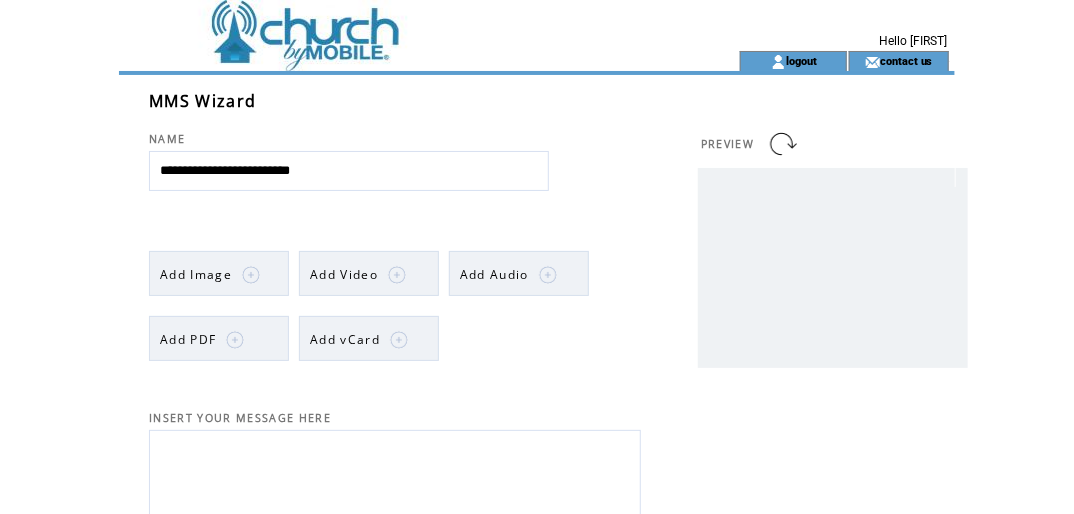 click on "**********" at bounding box center (349, 171) 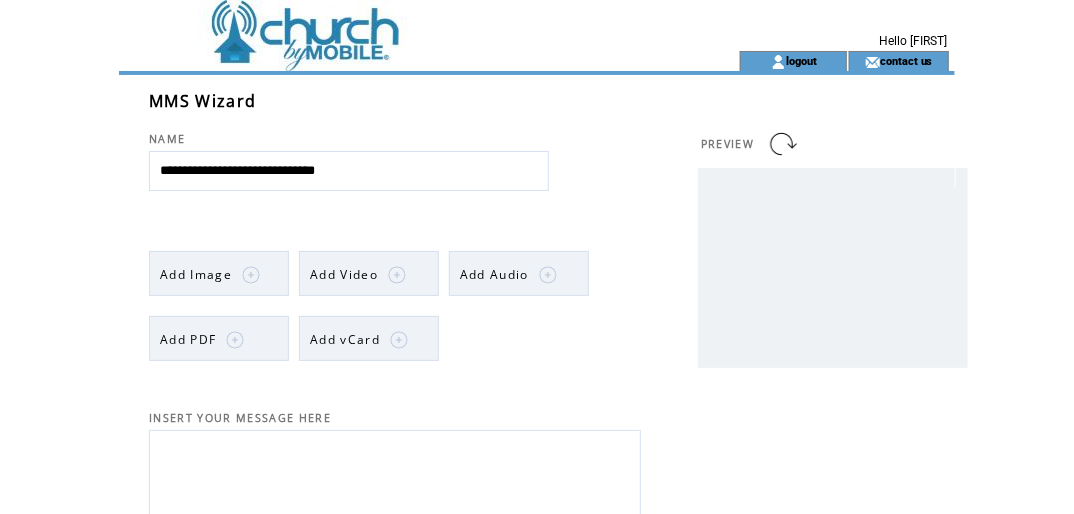 click on "**********" at bounding box center [349, 171] 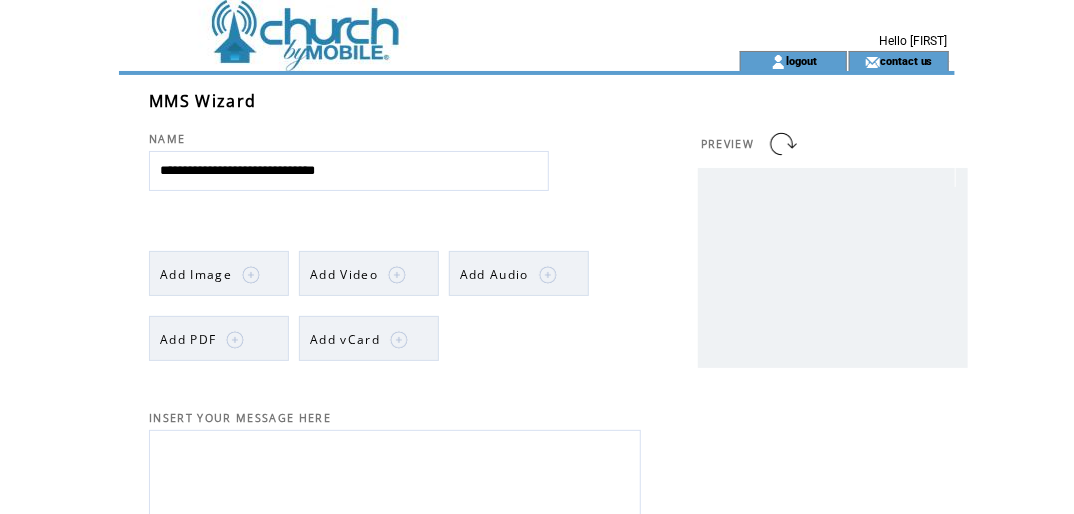 type on "**********" 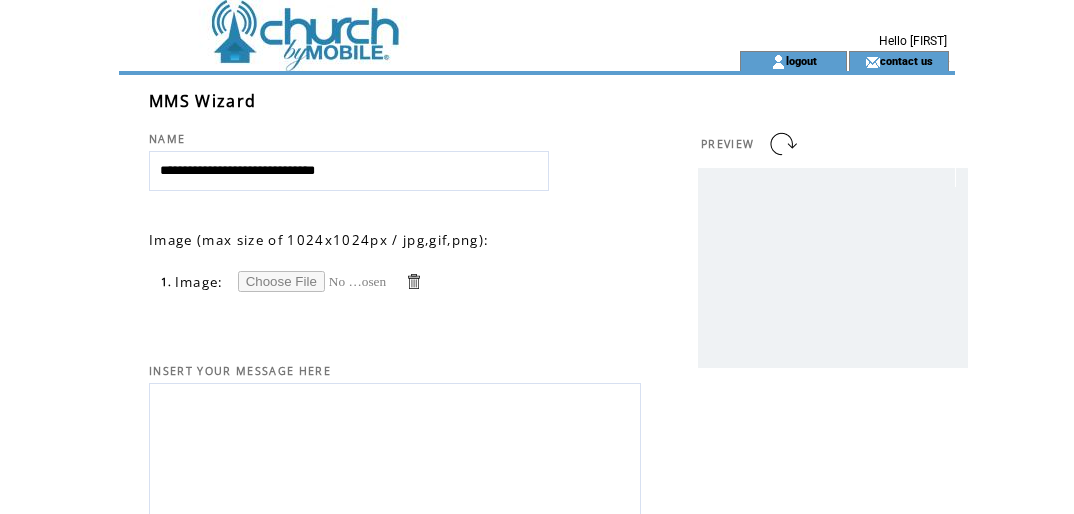 scroll, scrollTop: 0, scrollLeft: 0, axis: both 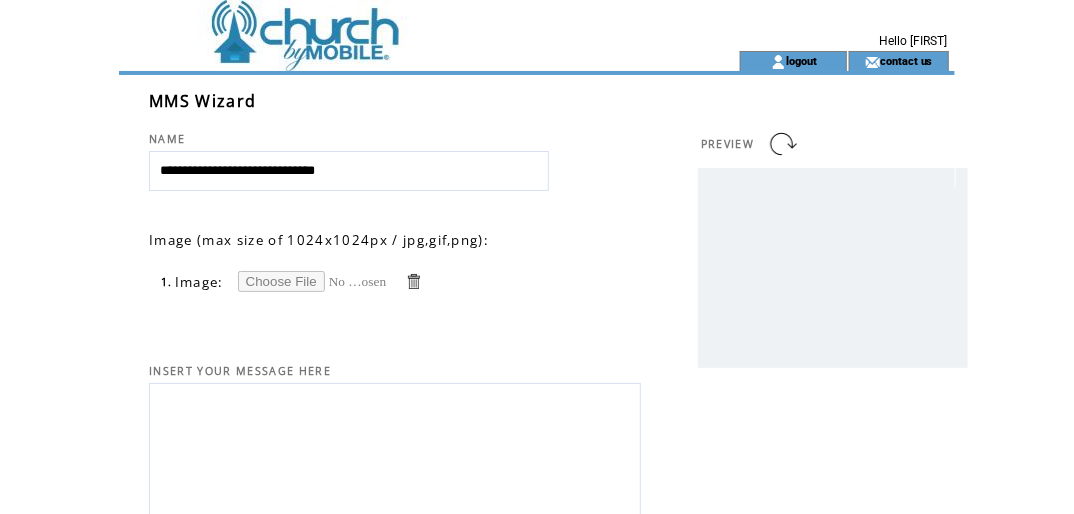 click at bounding box center (313, 281) 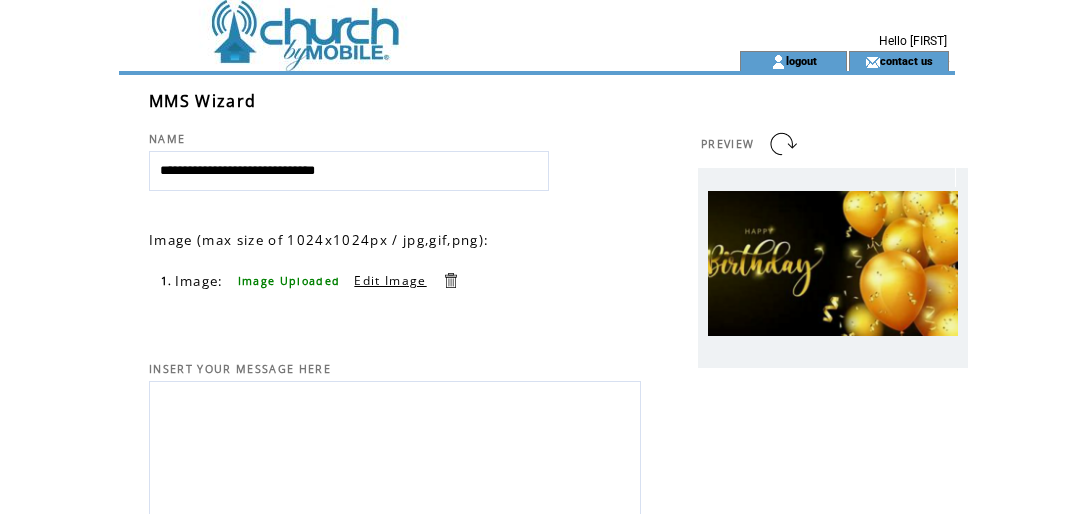 scroll, scrollTop: 0, scrollLeft: 0, axis: both 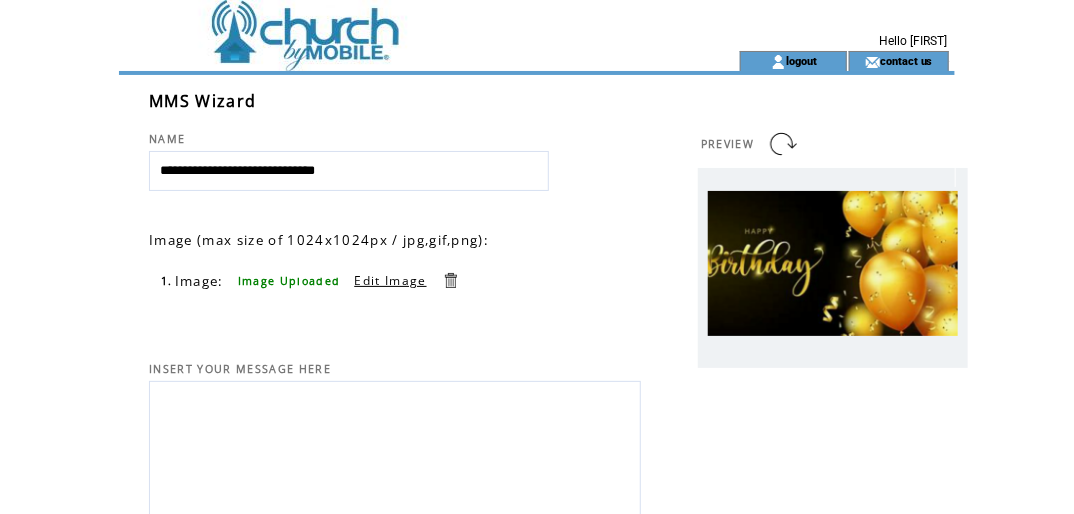 click at bounding box center (395, 454) 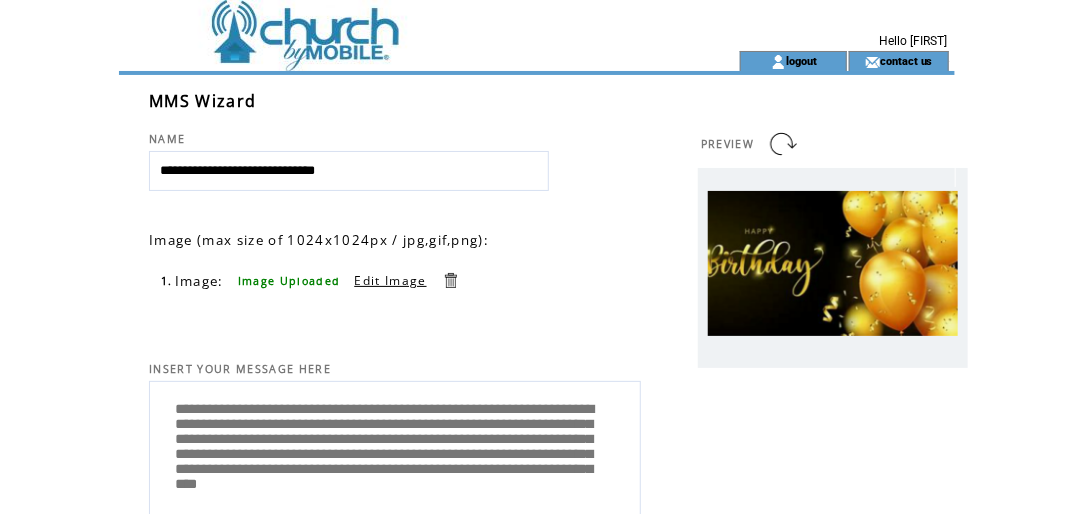 scroll, scrollTop: 28, scrollLeft: 0, axis: vertical 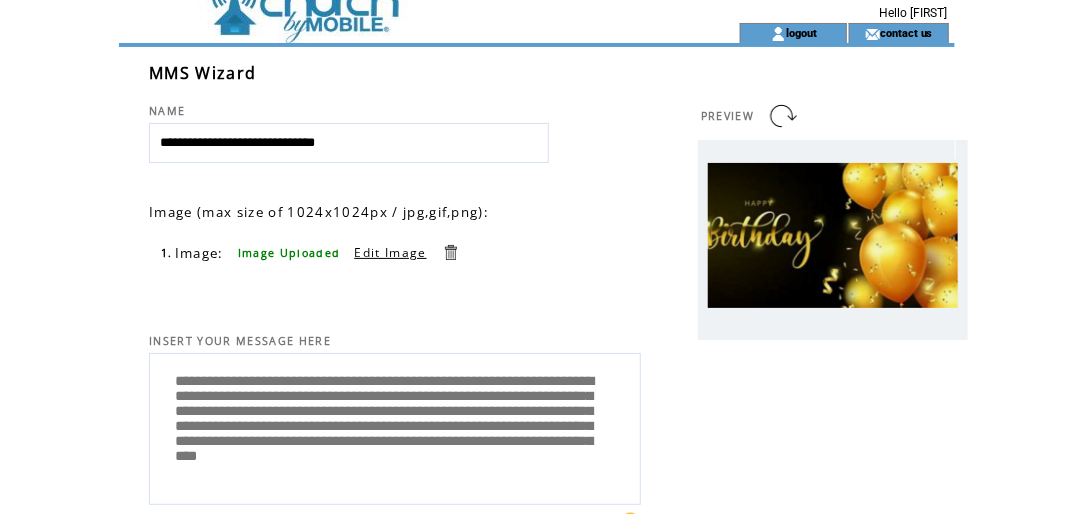 drag, startPoint x: 352, startPoint y: 406, endPoint x: 497, endPoint y: 396, distance: 145.34442 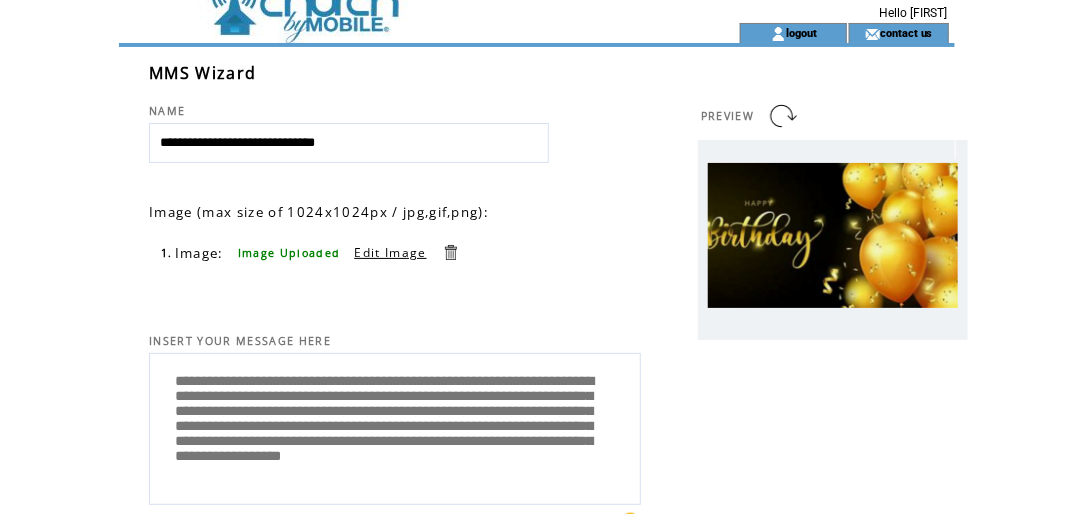 drag, startPoint x: 170, startPoint y: 424, endPoint x: 268, endPoint y: 441, distance: 99.46356 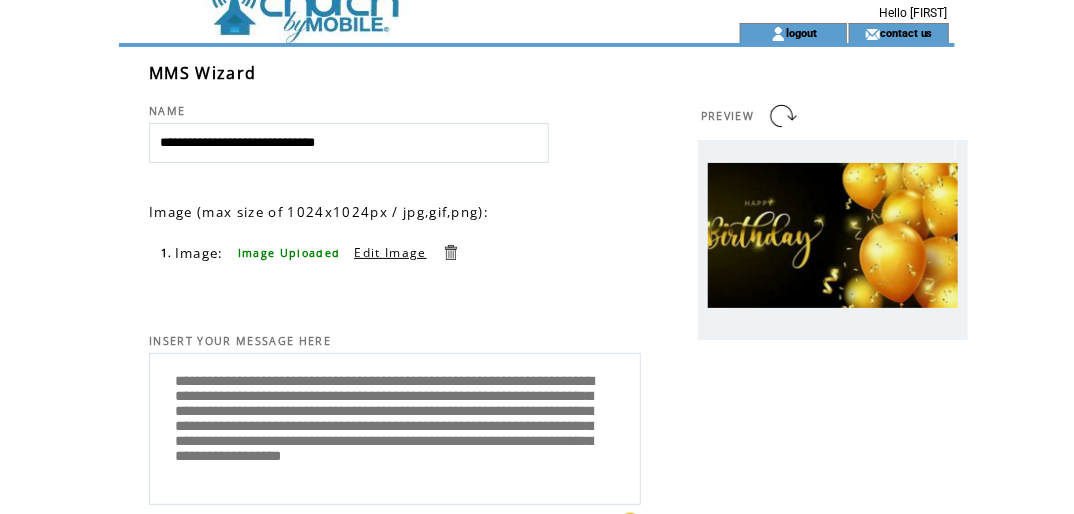 click on "**********" at bounding box center (395, 426) 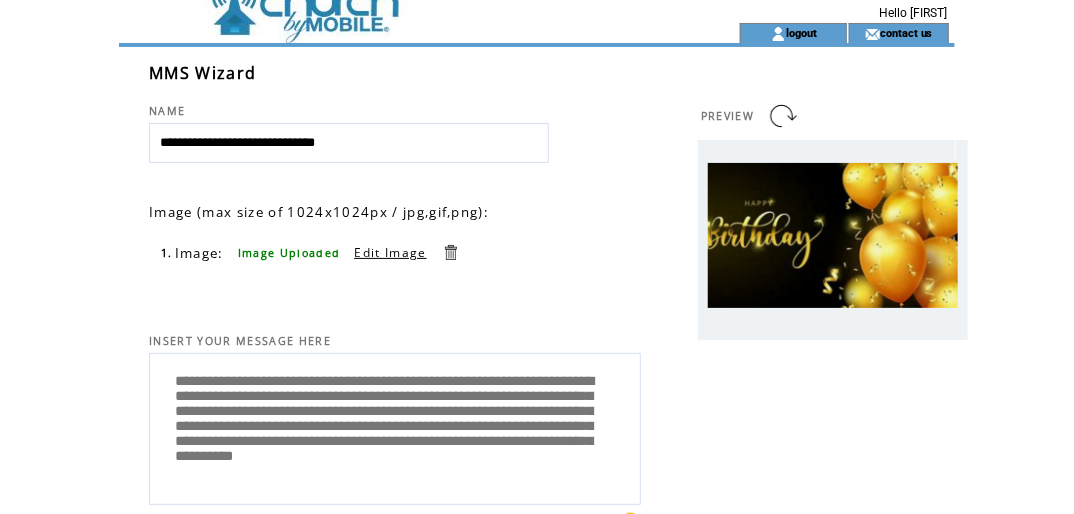 drag, startPoint x: 324, startPoint y: 438, endPoint x: 396, endPoint y: 444, distance: 72.249565 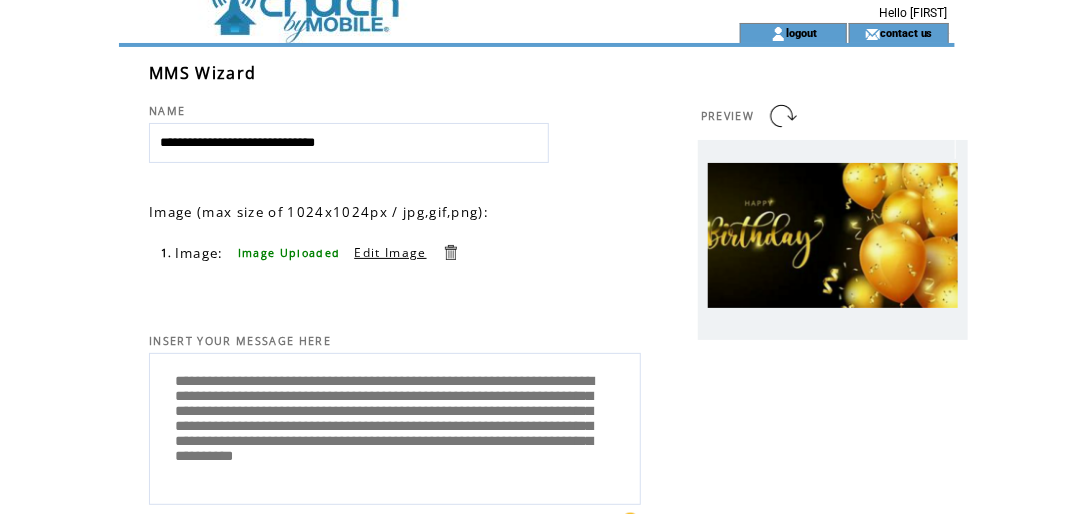 click on "**********" at bounding box center [395, 426] 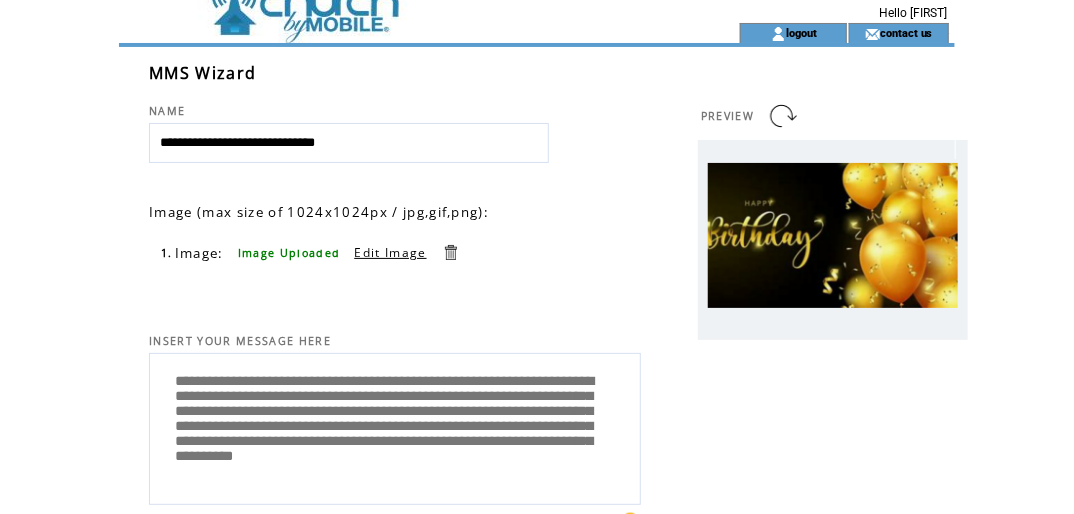 click on "**********" at bounding box center (395, 426) 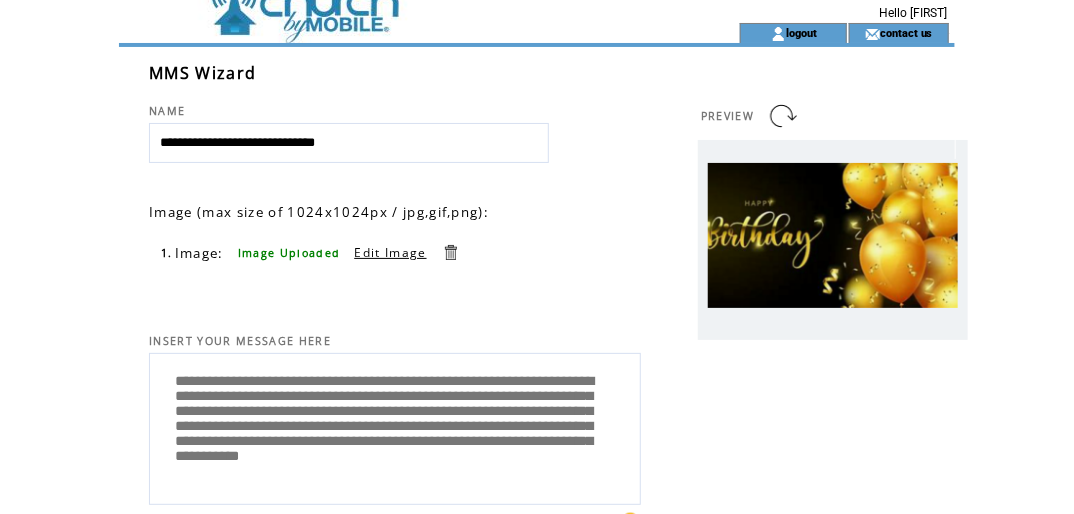 click on "**********" at bounding box center (395, 426) 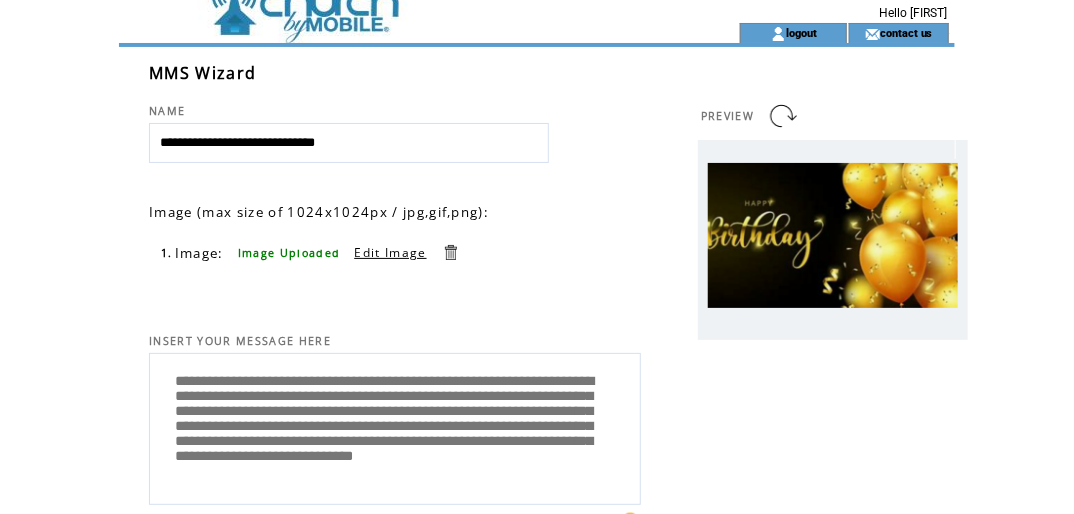 scroll, scrollTop: 20, scrollLeft: 0, axis: vertical 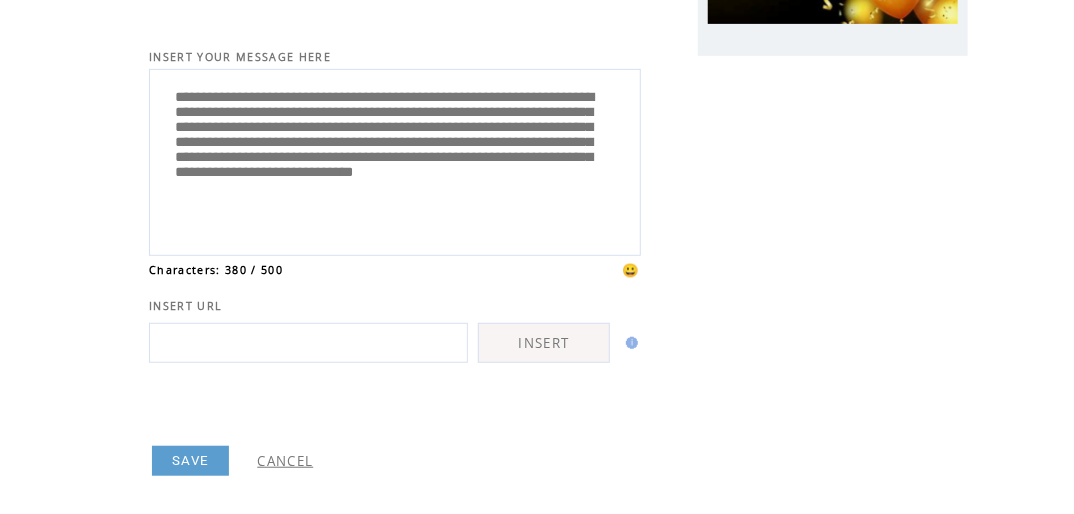 drag, startPoint x: 310, startPoint y: 480, endPoint x: 252, endPoint y: 197, distance: 288.88232 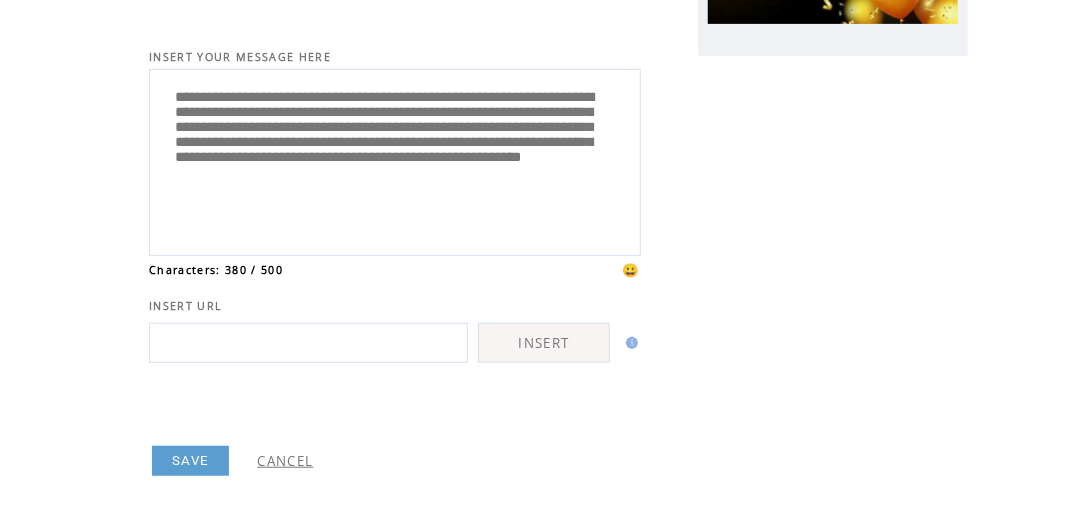scroll, scrollTop: 0, scrollLeft: 0, axis: both 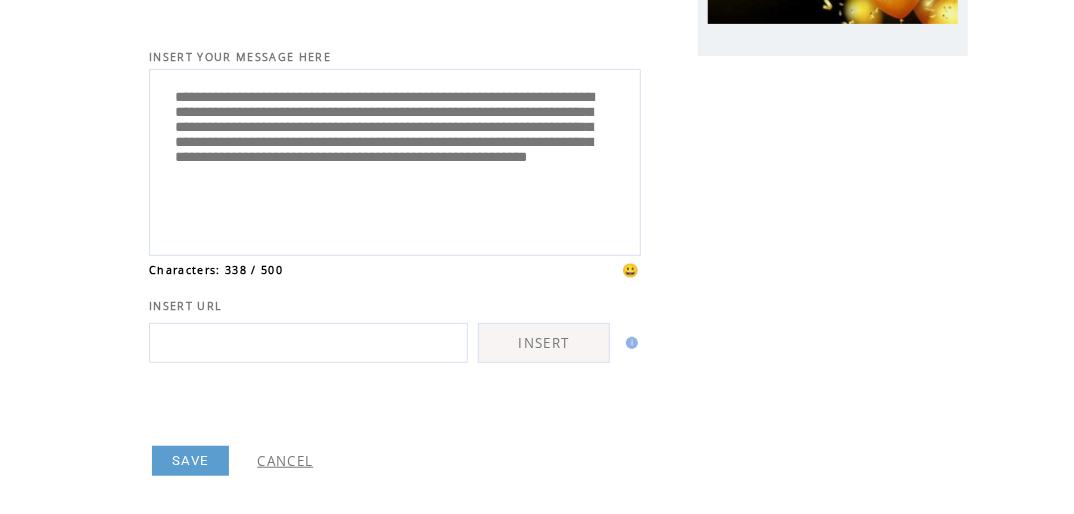 click on "**********" at bounding box center [395, 160] 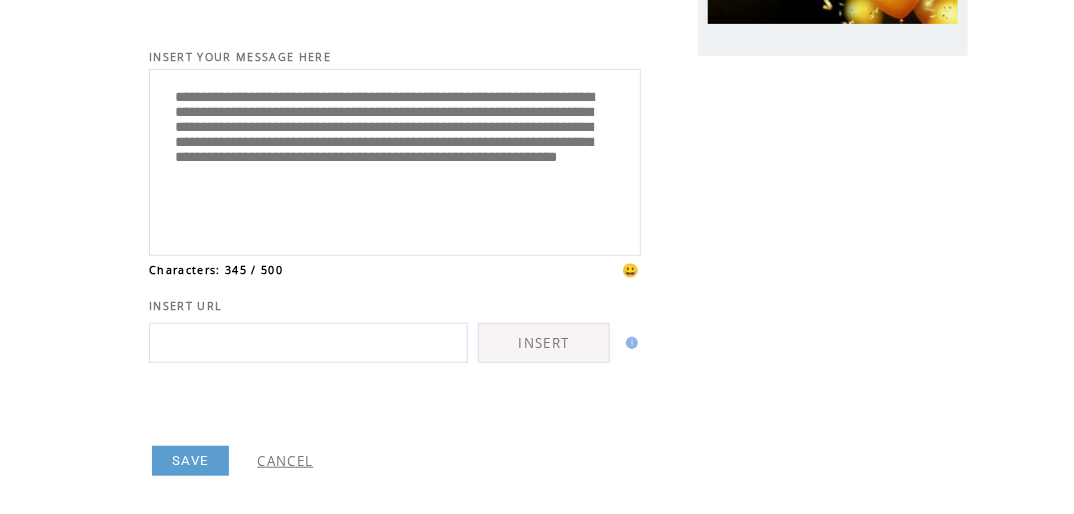 click on "**********" at bounding box center [395, 160] 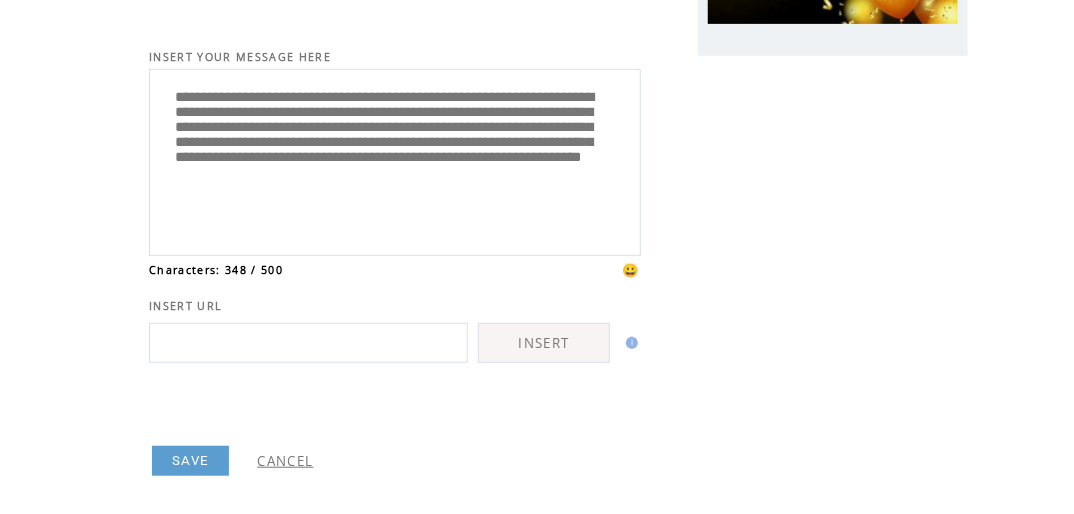 click on "**********" at bounding box center [395, 160] 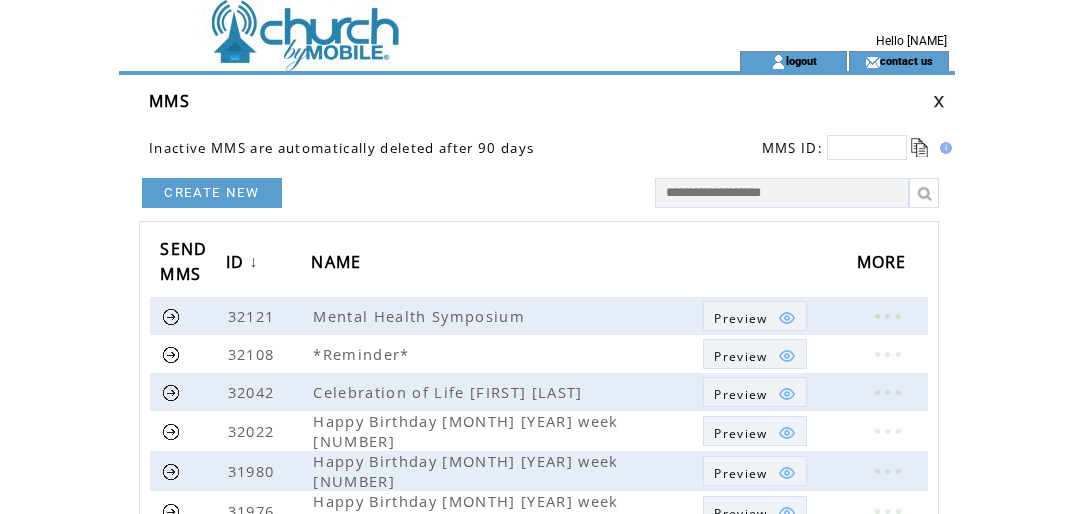 scroll, scrollTop: 0, scrollLeft: 0, axis: both 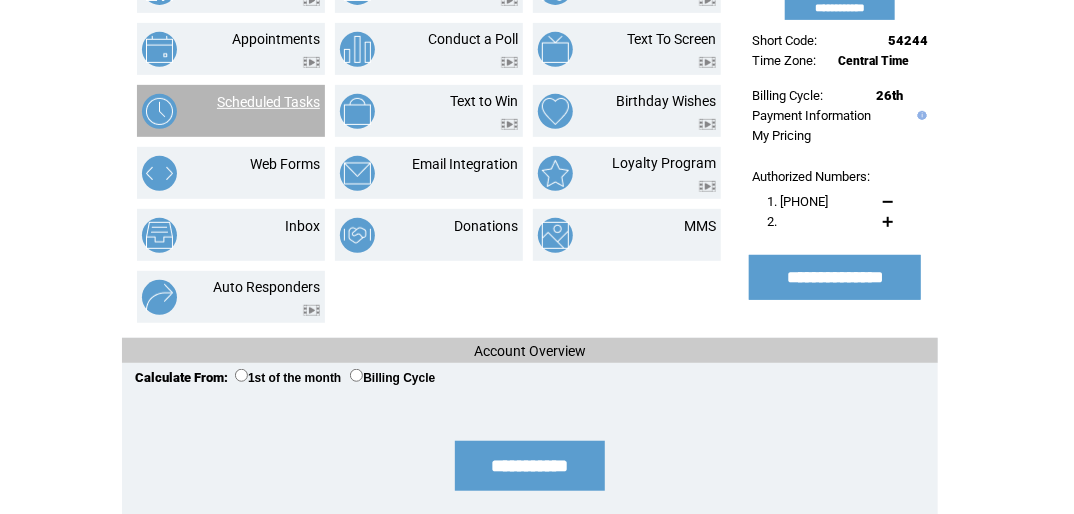 click on "Scheduled Tasks" at bounding box center (268, 102) 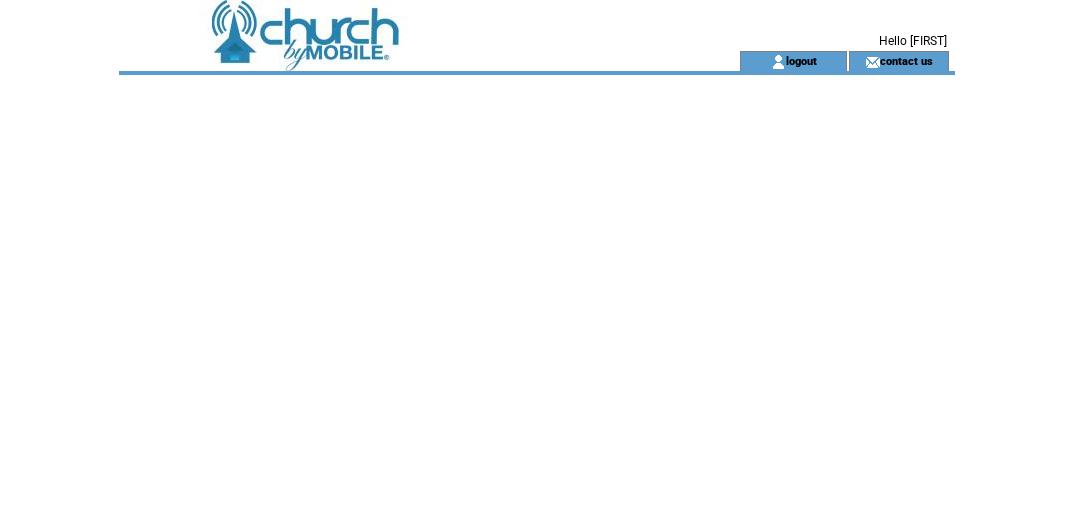 scroll, scrollTop: 0, scrollLeft: 0, axis: both 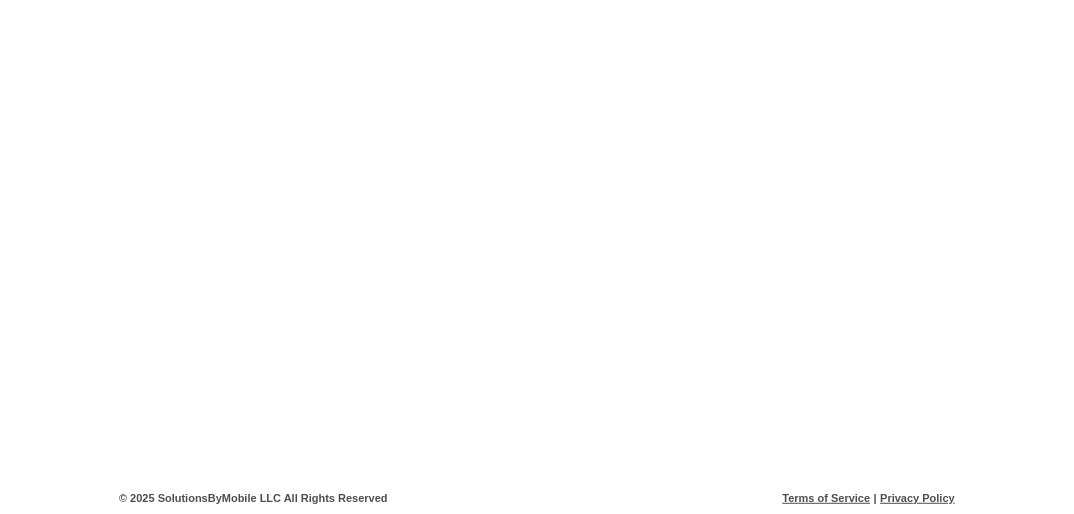 click on "**********" 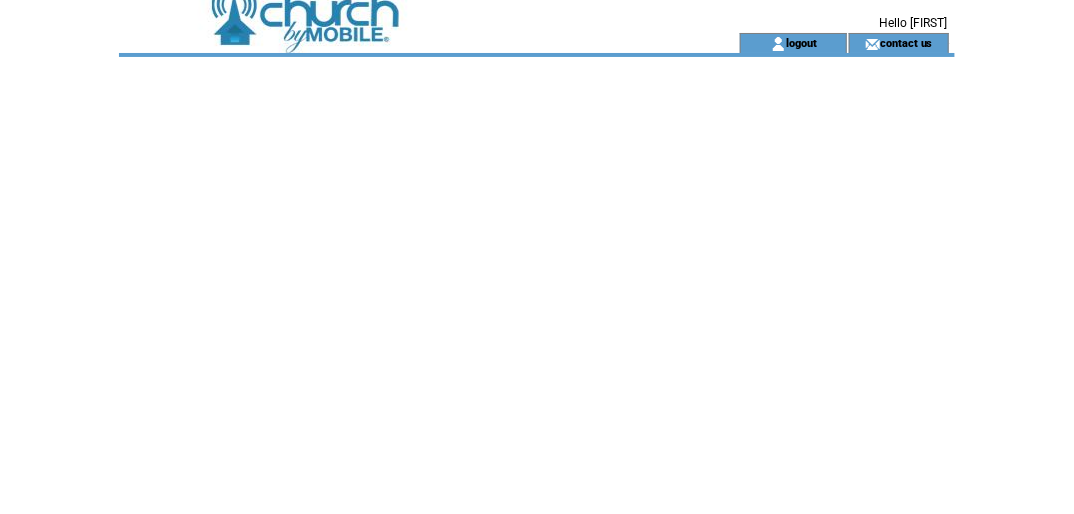 scroll, scrollTop: 0, scrollLeft: 0, axis: both 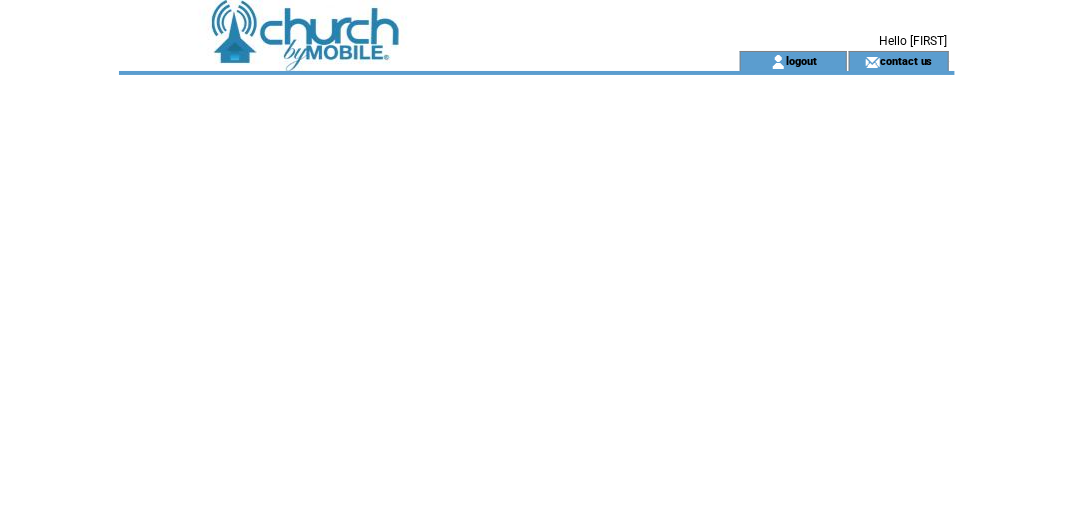 click at bounding box center [537, 325] 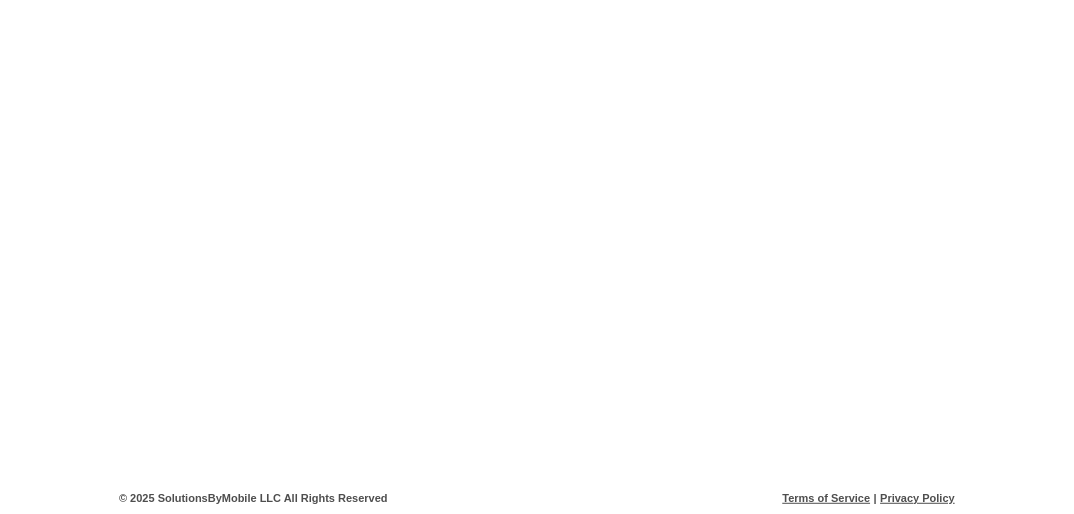 scroll, scrollTop: 0, scrollLeft: 0, axis: both 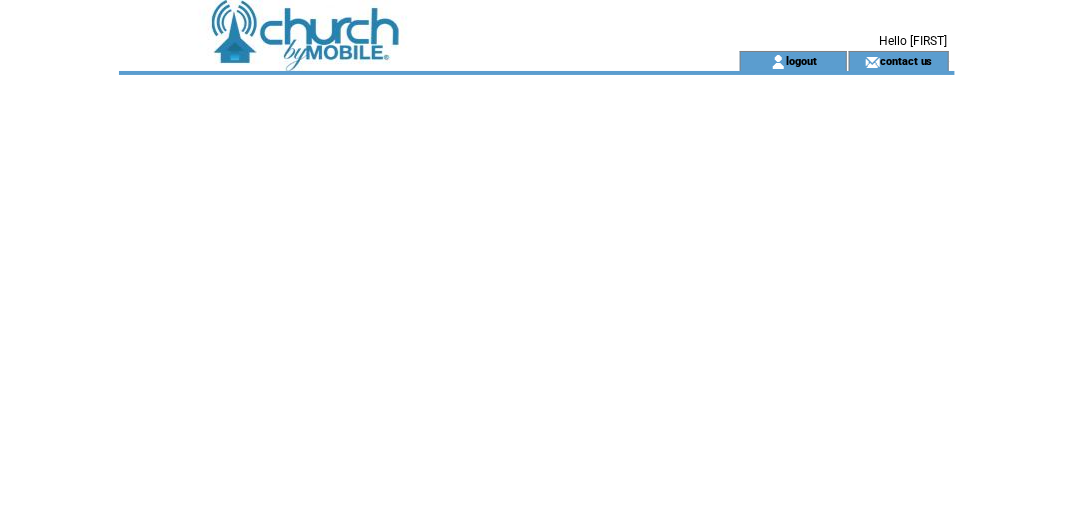 click at bounding box center [537, 325] 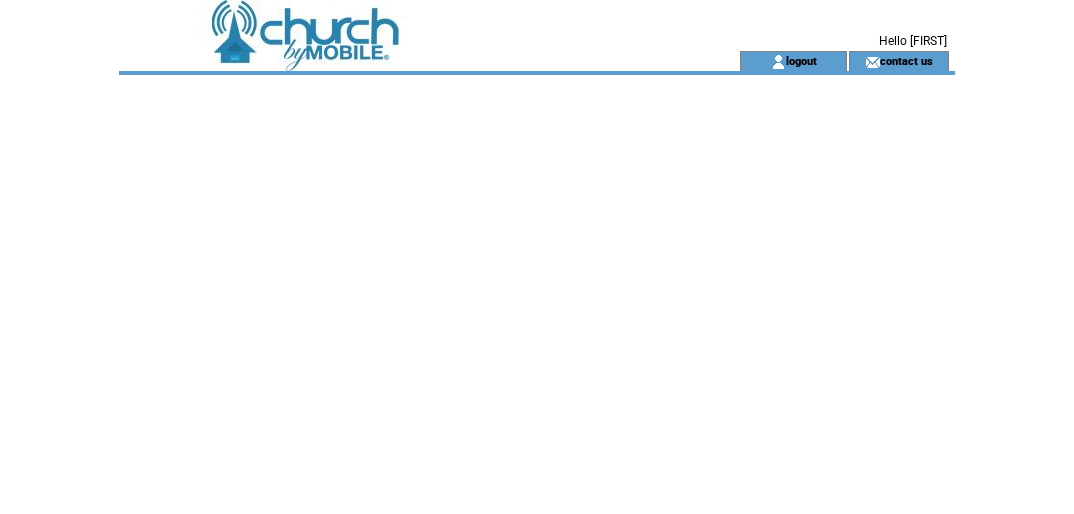 scroll, scrollTop: 0, scrollLeft: 0, axis: both 